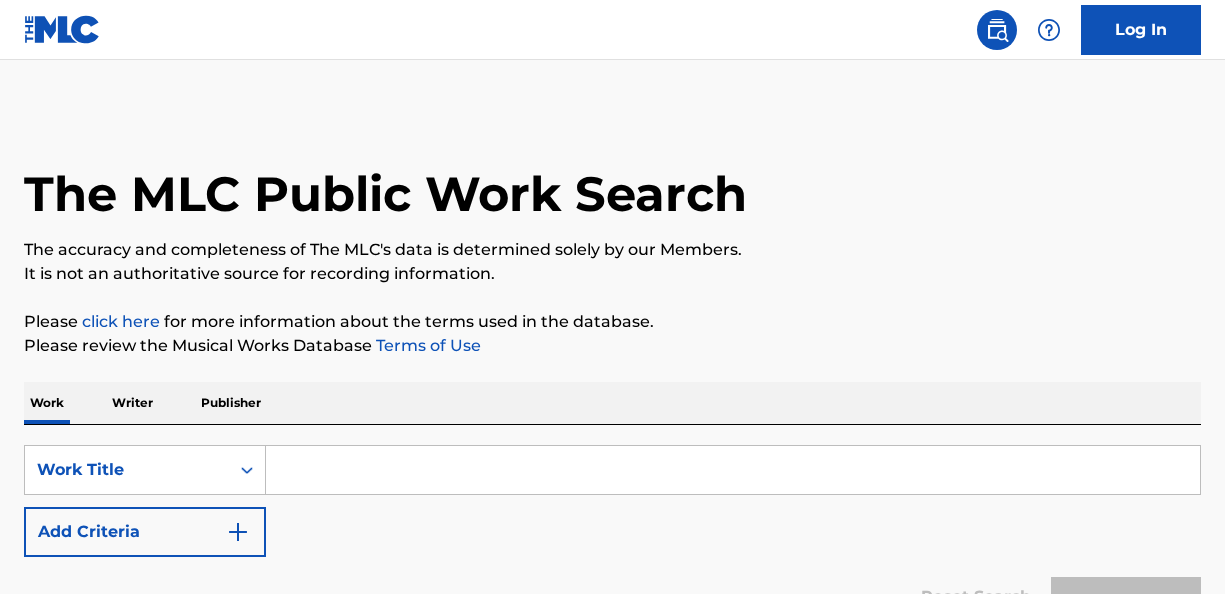 scroll, scrollTop: 0, scrollLeft: 0, axis: both 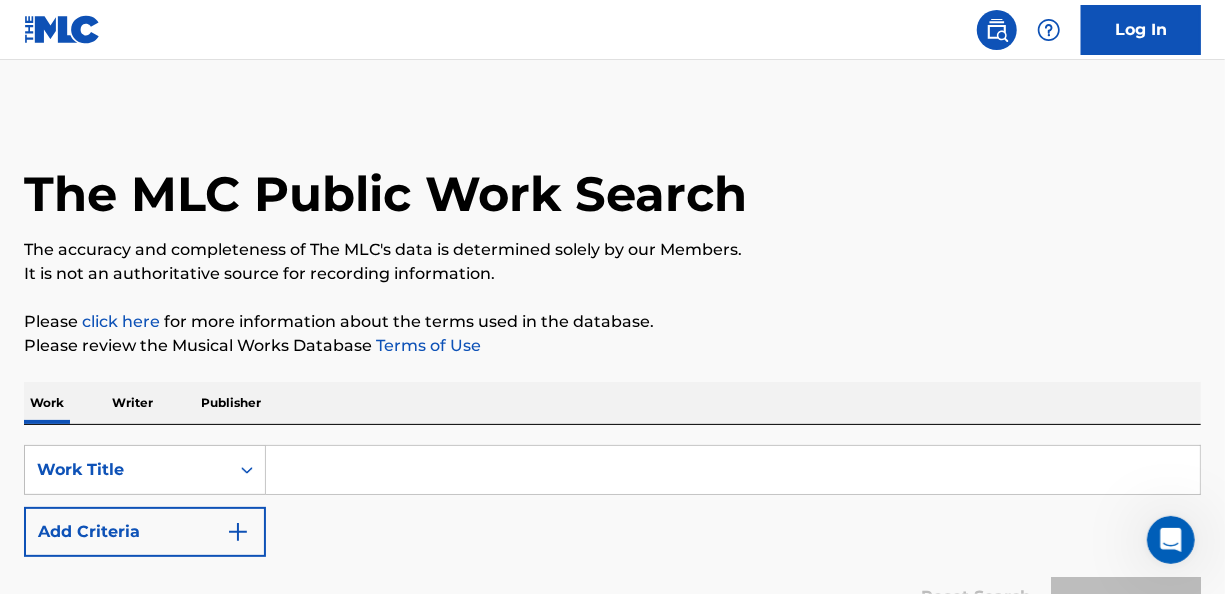 click at bounding box center [733, 470] 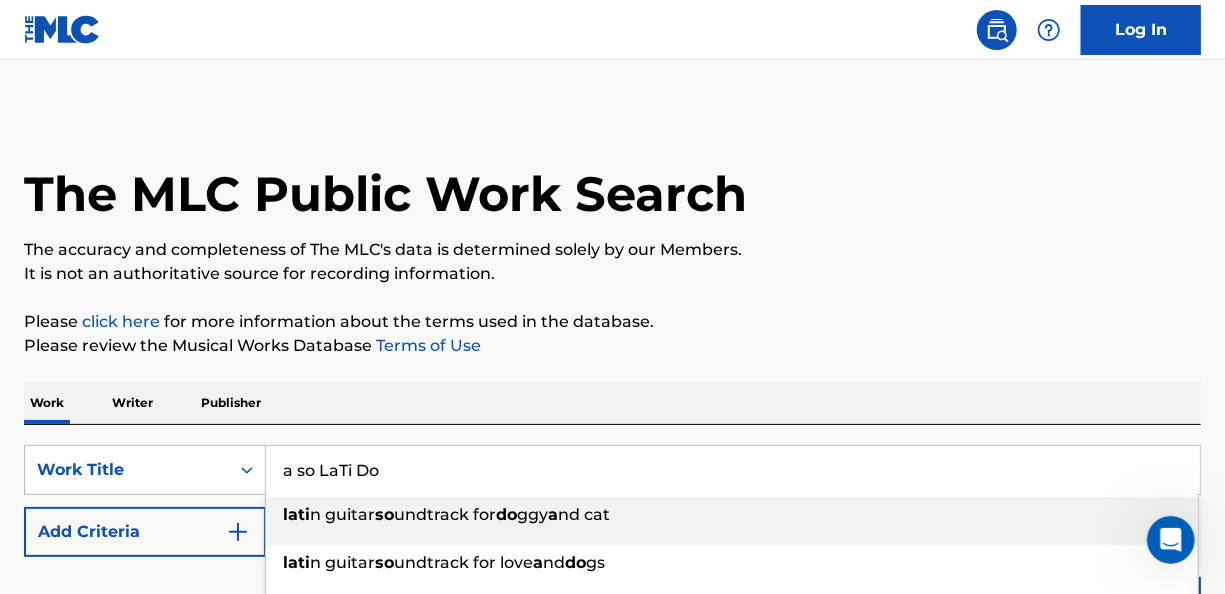 click on "a so LaTi Do" at bounding box center [733, 470] 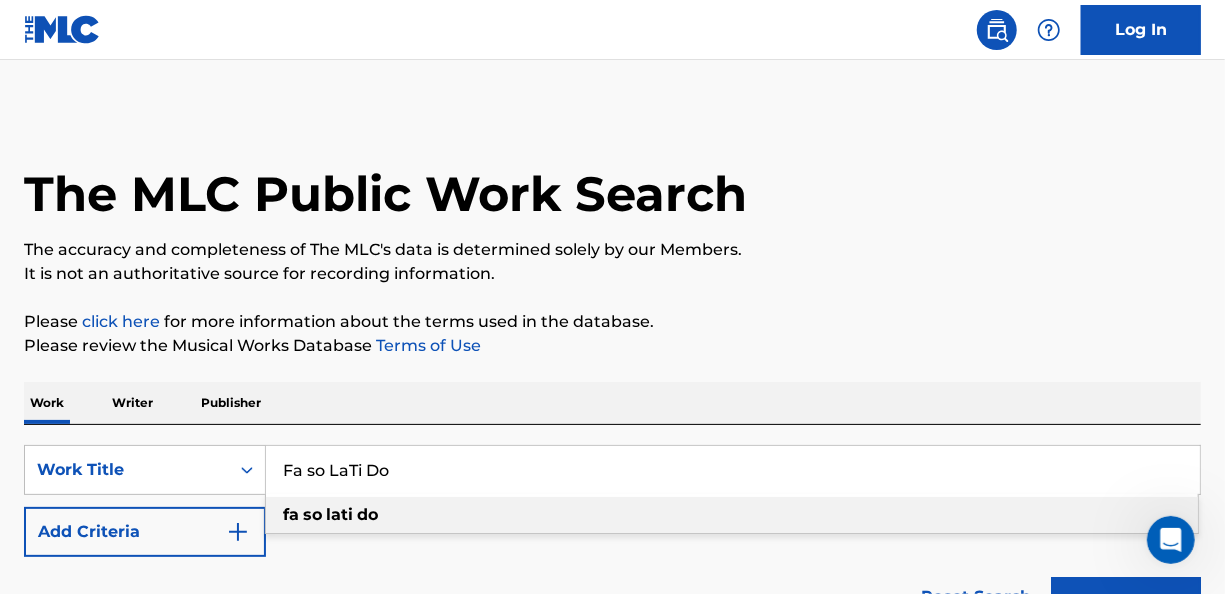 type on "Fa so LaTi Do" 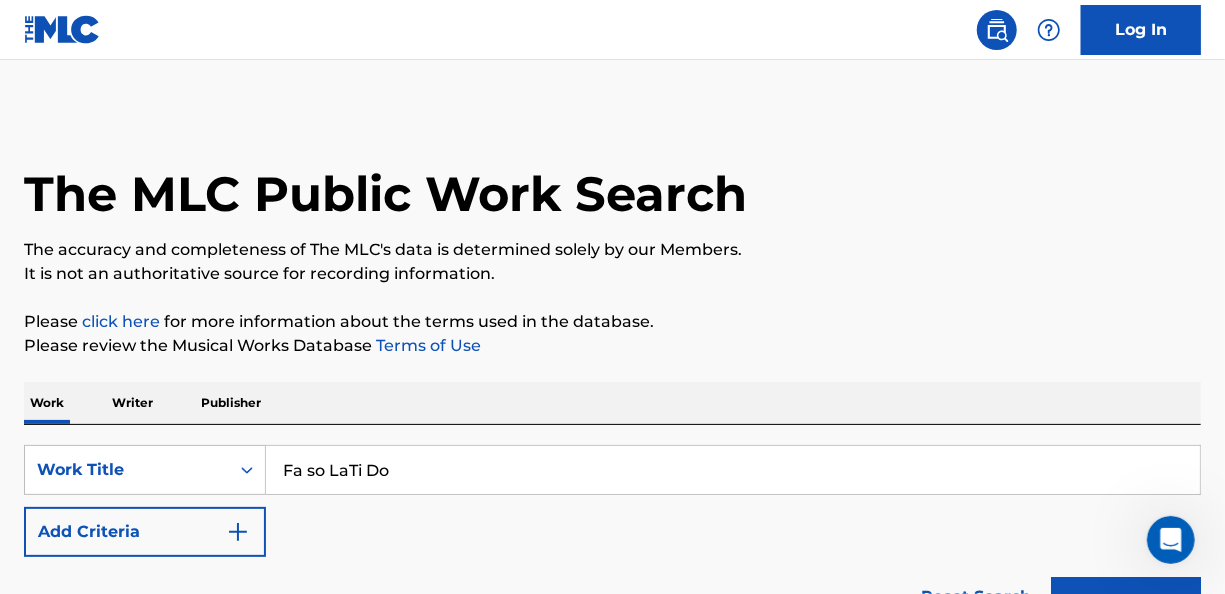click on "Search" at bounding box center [1126, 602] 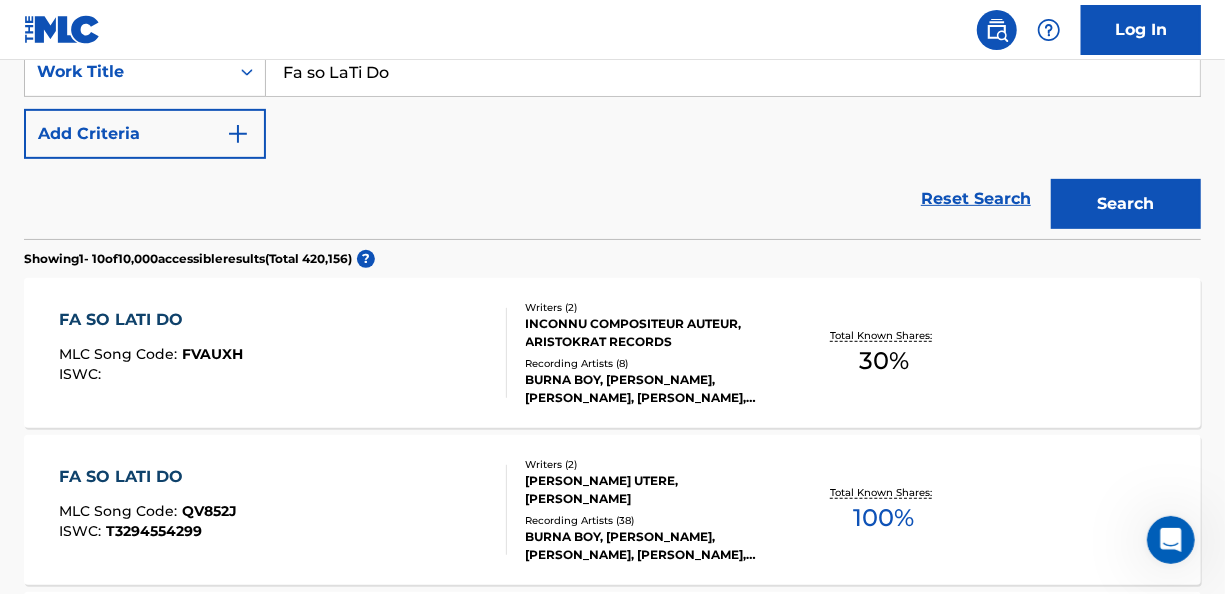 scroll, scrollTop: 401, scrollLeft: 0, axis: vertical 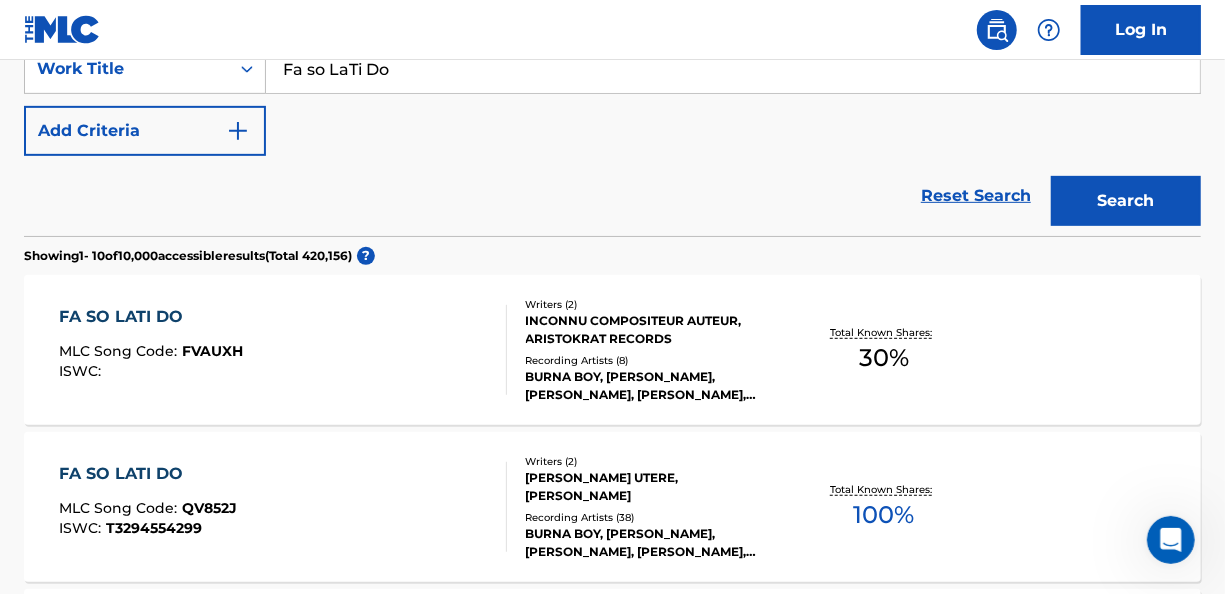 click on "Writers ( 2 ) [PERSON_NAME], [PERSON_NAME] Recording Artists ( 38 ) [PERSON_NAME], [PERSON_NAME], [PERSON_NAME], [PERSON_NAME], [PERSON_NAME] BOY" at bounding box center (647, 507) 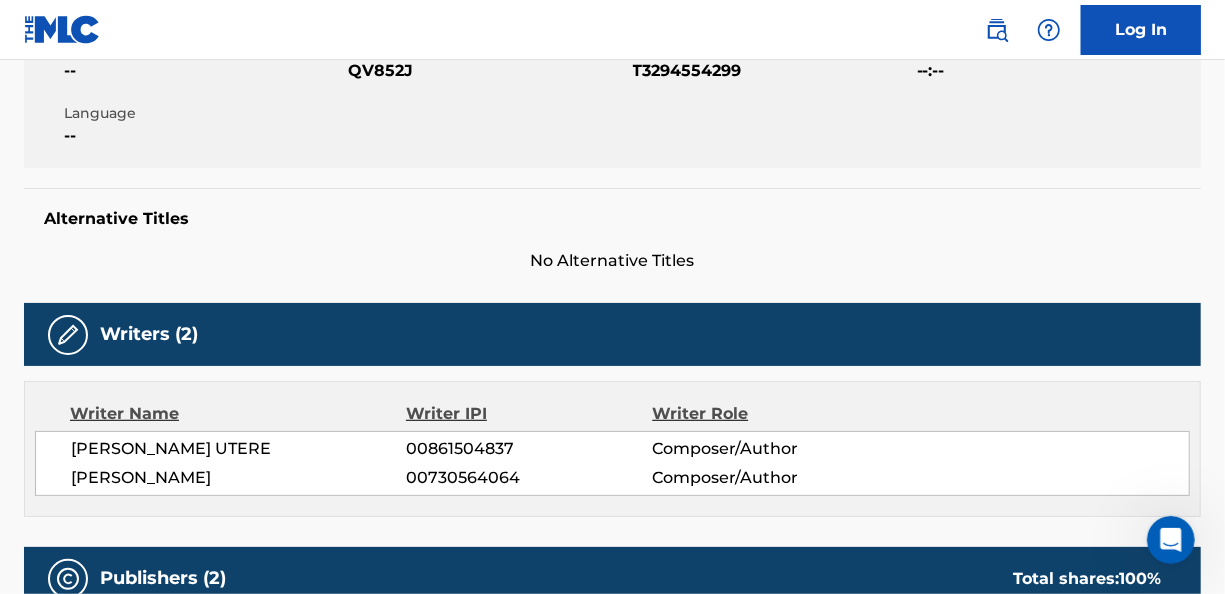 scroll, scrollTop: 0, scrollLeft: 0, axis: both 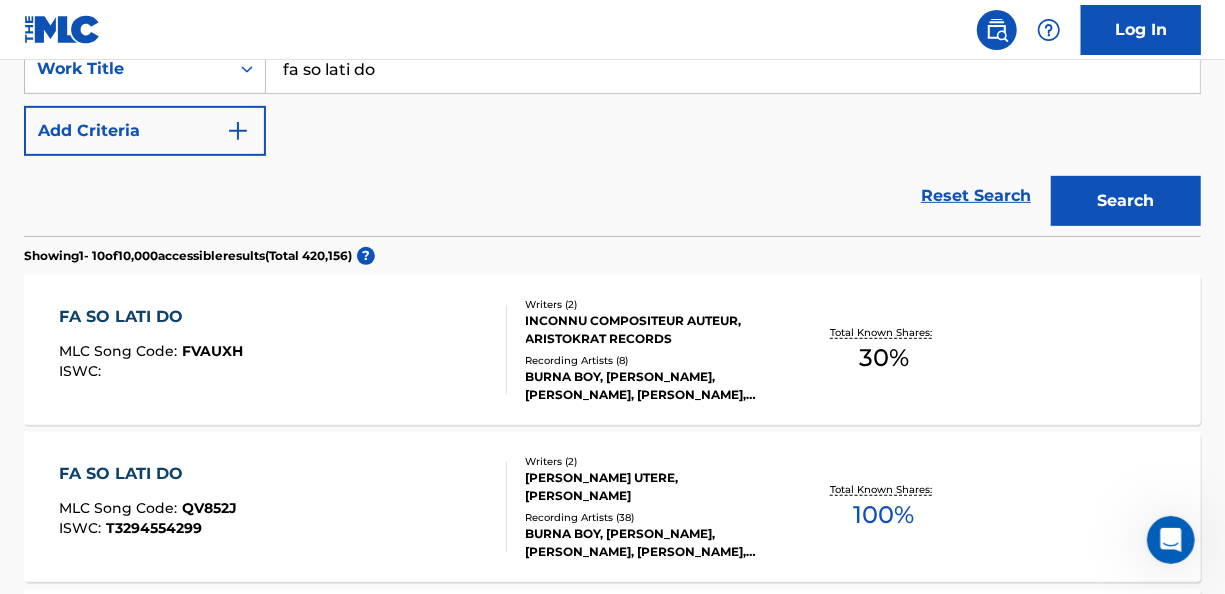 click on "SearchWithCriteria16e74e7d-f4c8-4b86-93ad-39bcfe18e81d Work Title fa so lati do Add Criteria" at bounding box center (612, 100) 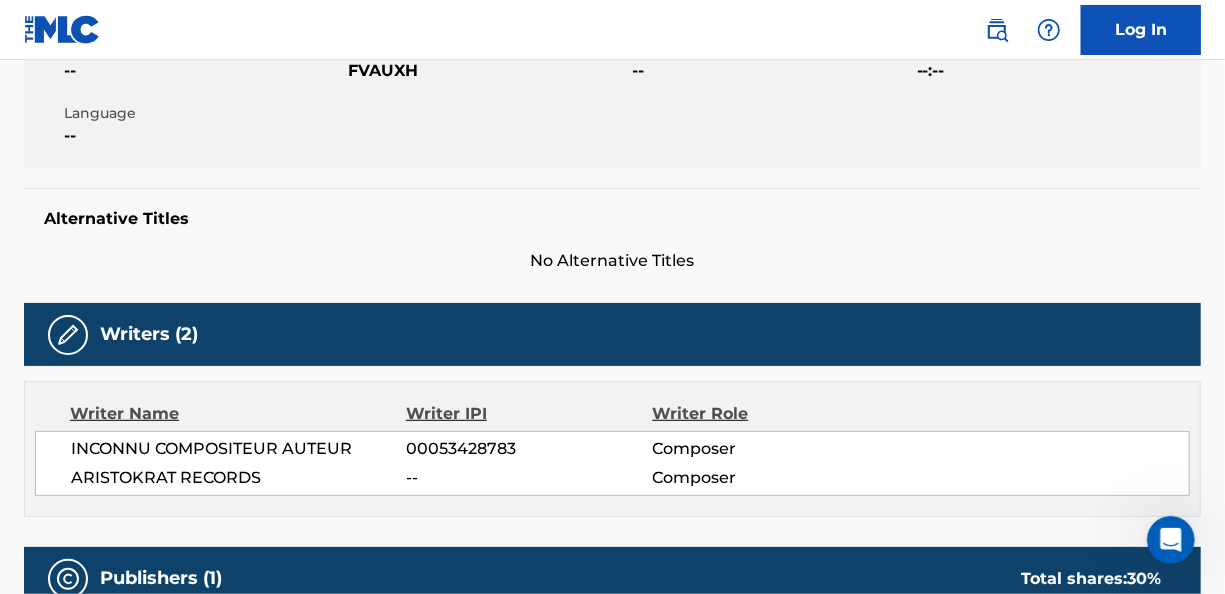scroll, scrollTop: 0, scrollLeft: 0, axis: both 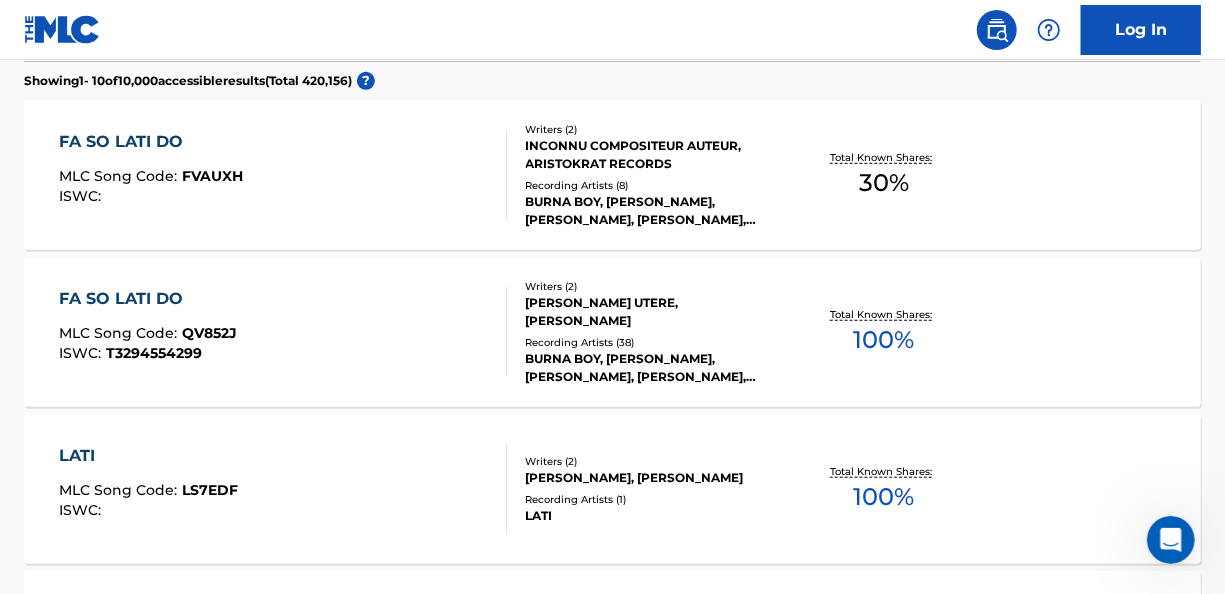 click on "FA SO LATI DO MLC Song Code : QV852J ISWC : T3294554299" at bounding box center [282, 332] 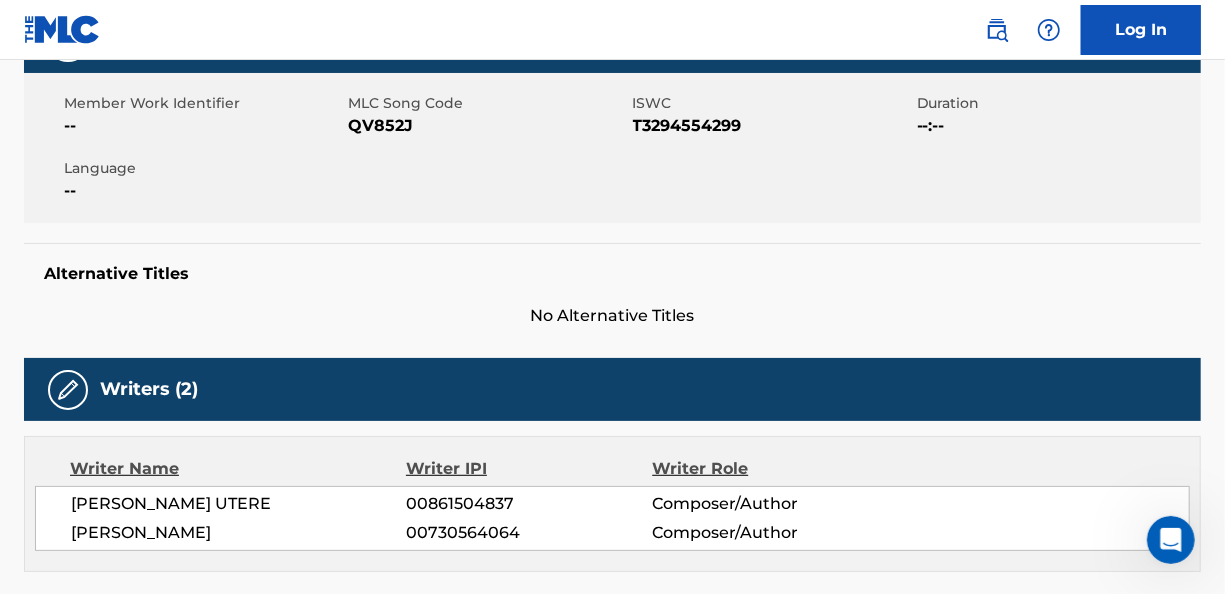 scroll, scrollTop: 383, scrollLeft: 0, axis: vertical 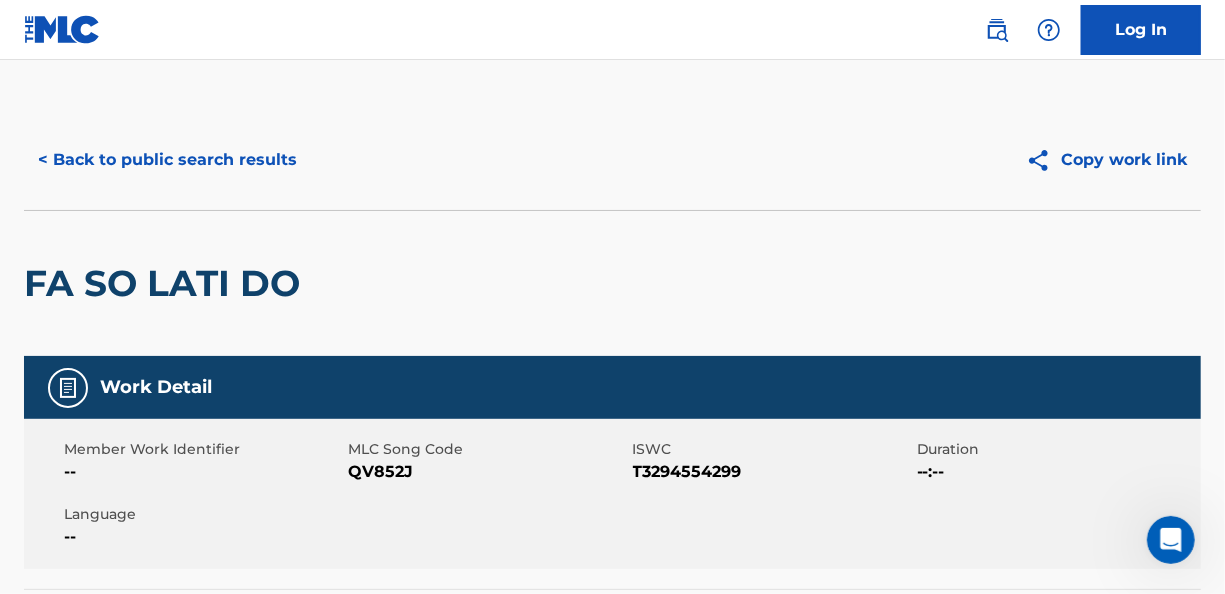 click on "< Back to public search results" at bounding box center [167, 160] 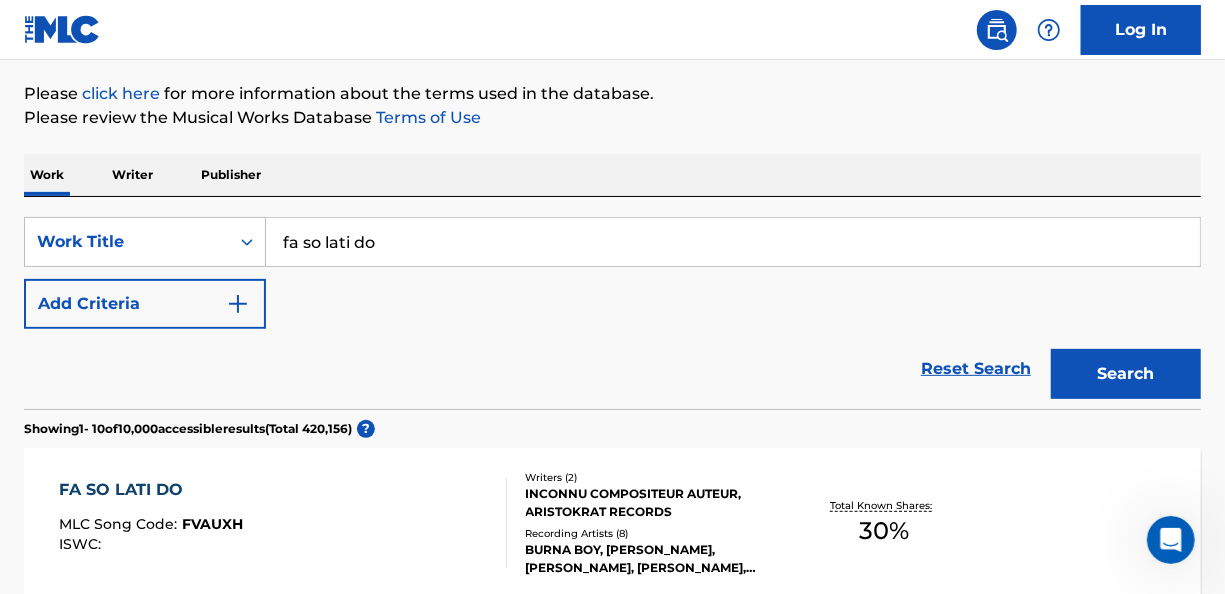 scroll, scrollTop: 0, scrollLeft: 0, axis: both 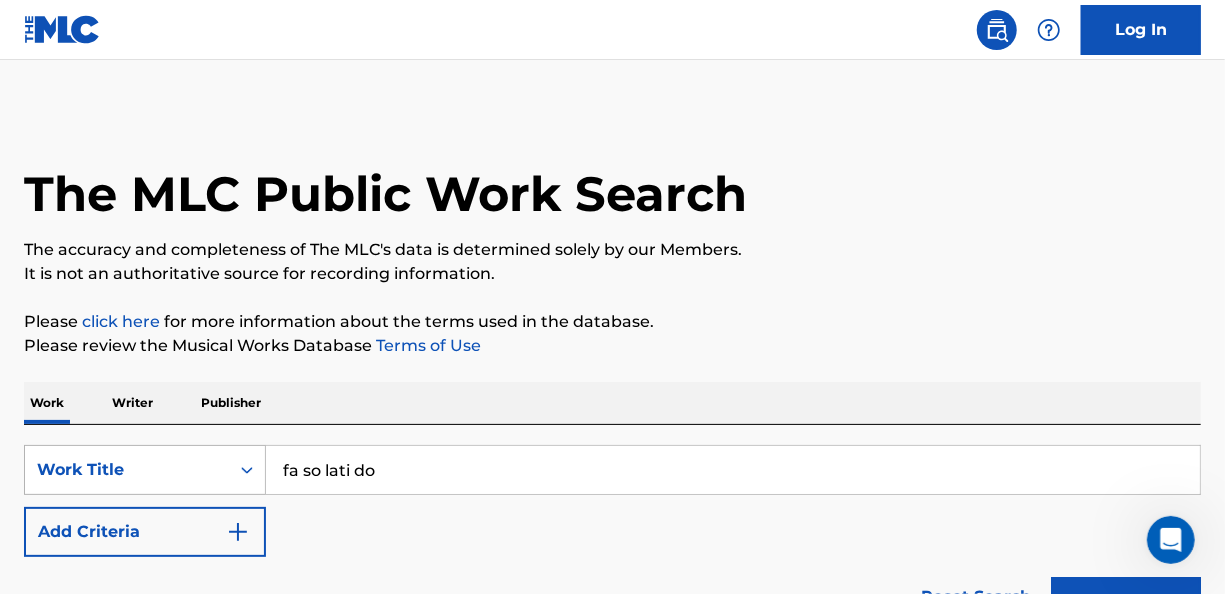 drag, startPoint x: 383, startPoint y: 470, endPoint x: 225, endPoint y: 454, distance: 158.80806 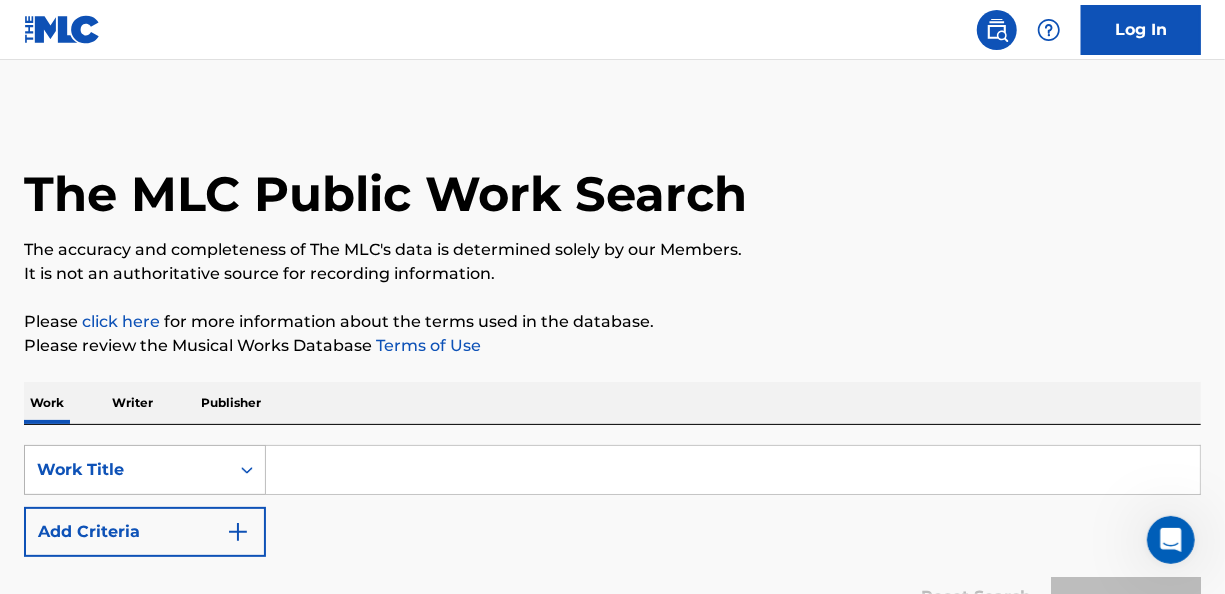paste on "[PERSON_NAME]" 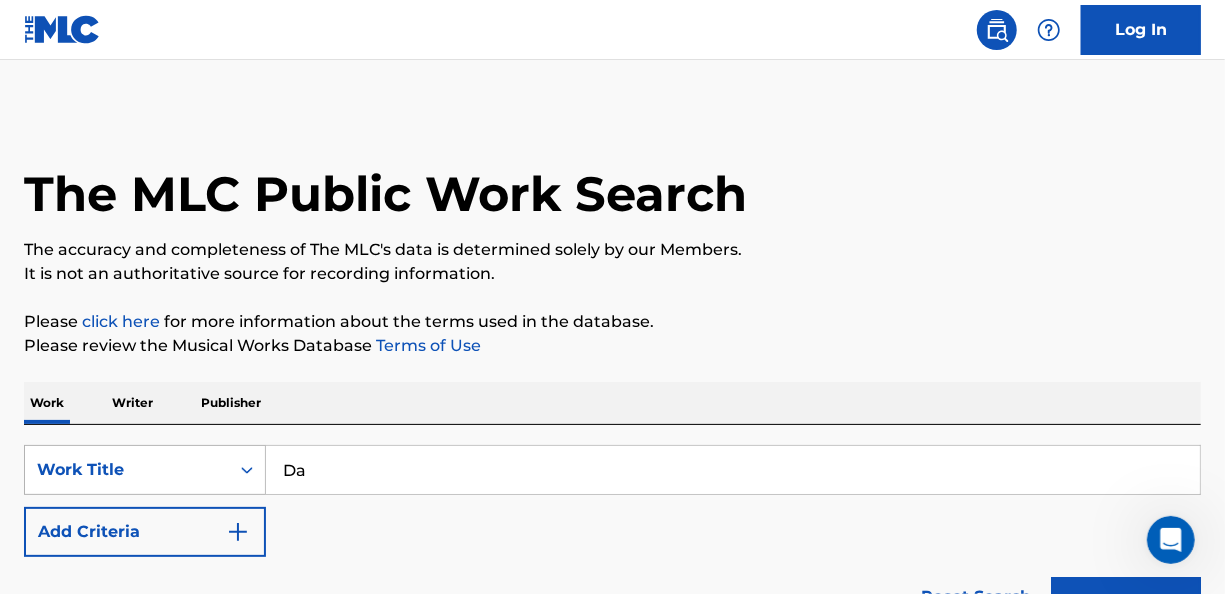 type on "D" 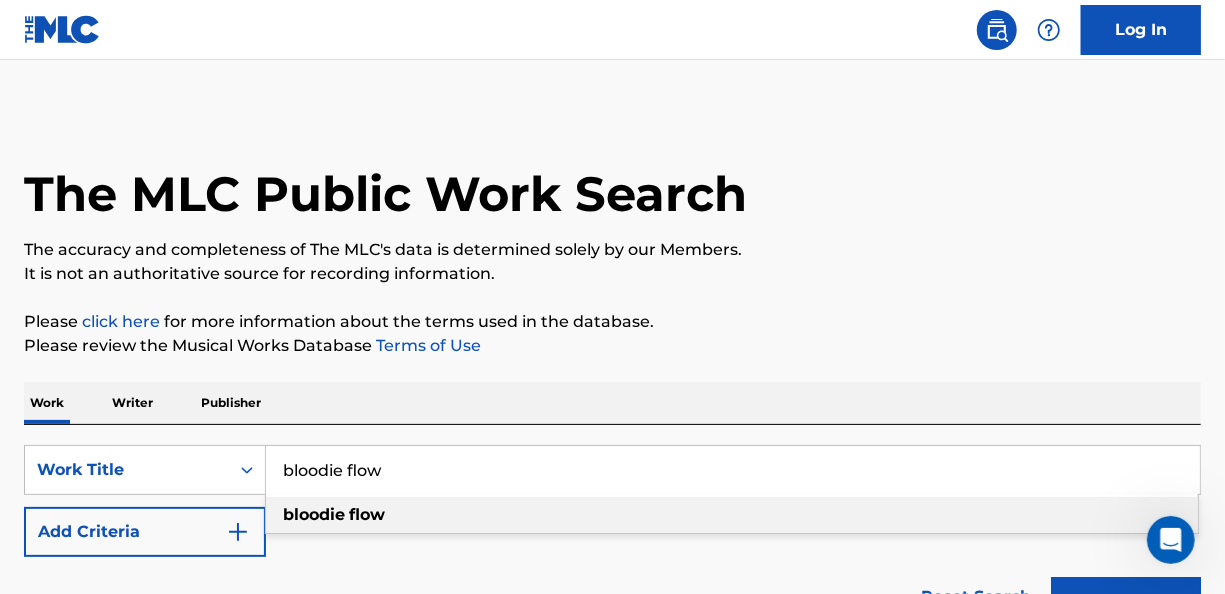 type on "bloodie flow" 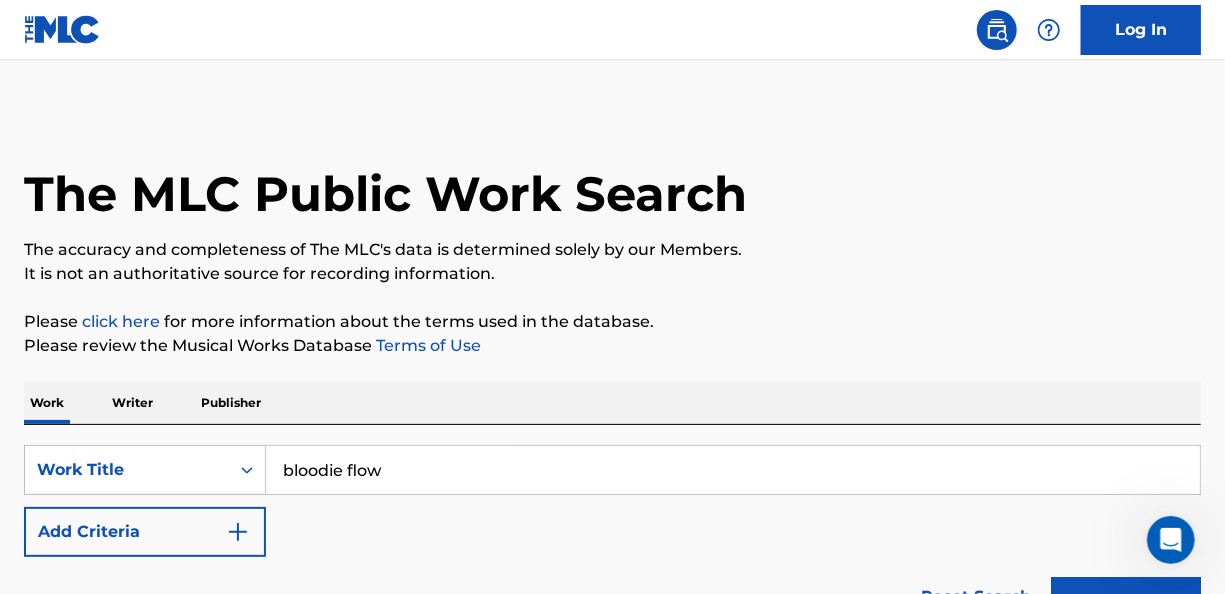 click on "Add Criteria" at bounding box center (145, 532) 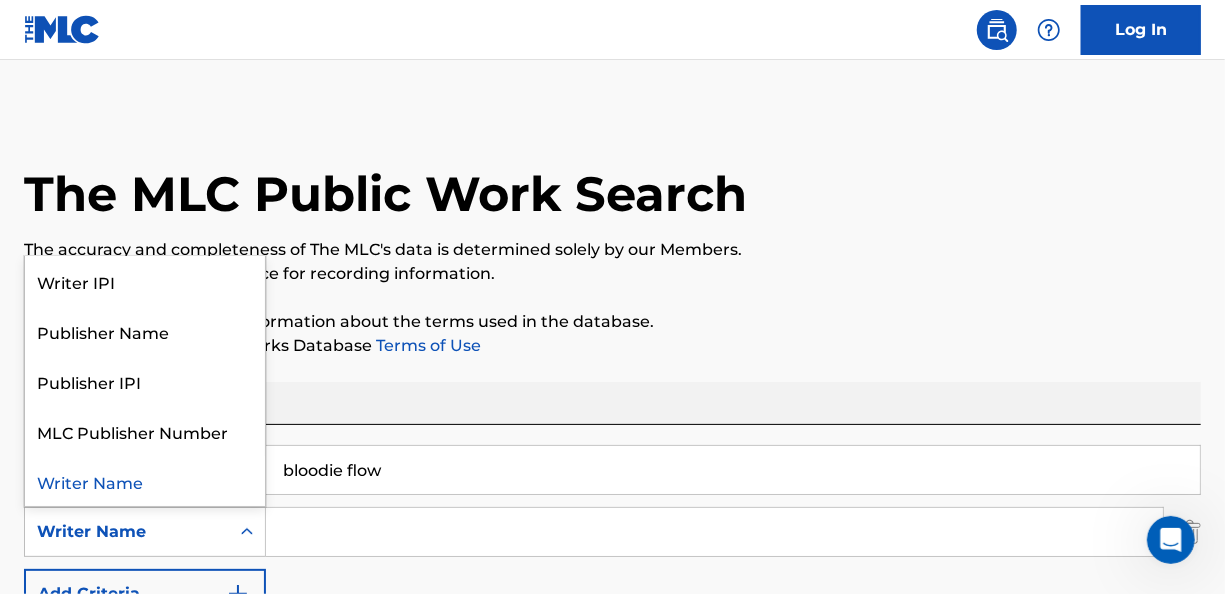 click on "Writer Name" at bounding box center (127, 532) 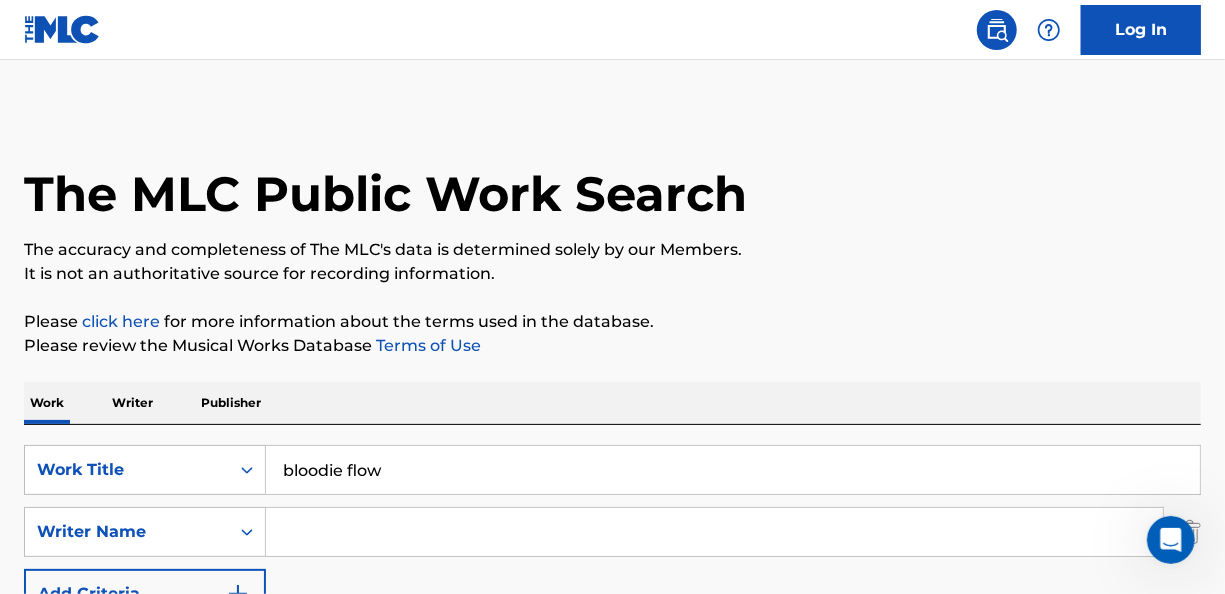 paste on "[PERSON_NAME]" 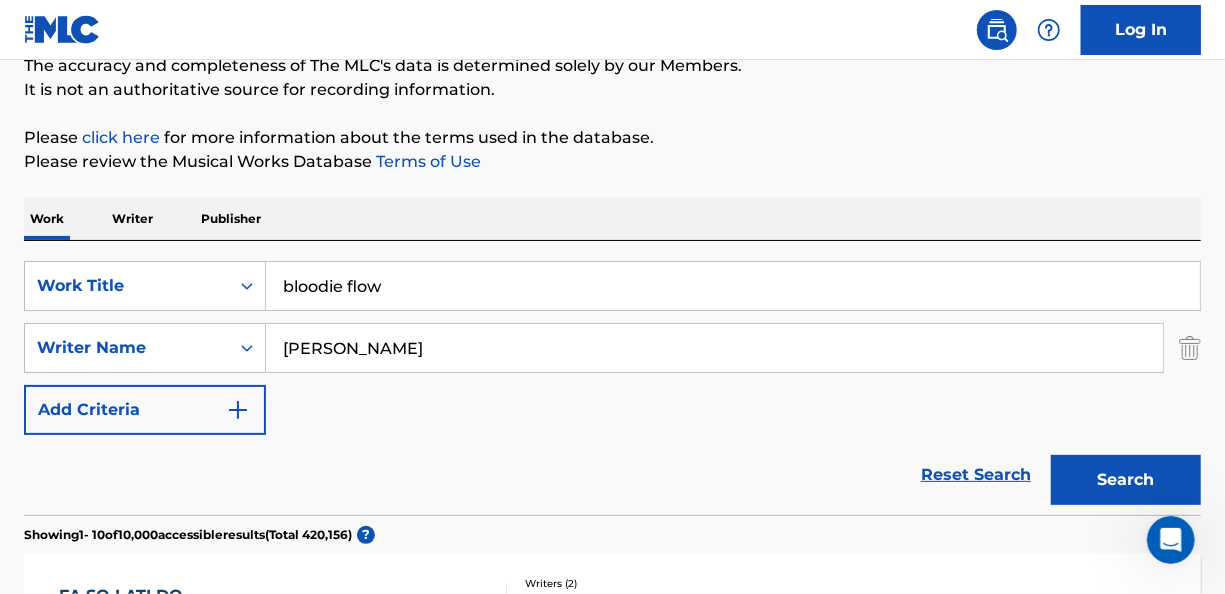 scroll, scrollTop: 200, scrollLeft: 0, axis: vertical 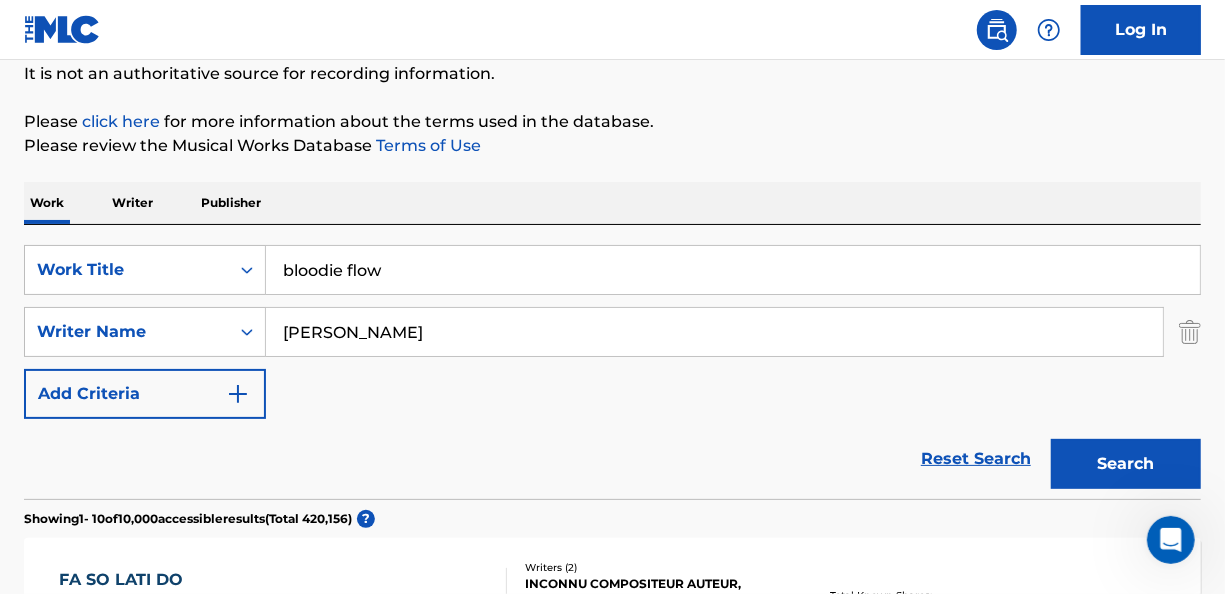 type on "[PERSON_NAME]" 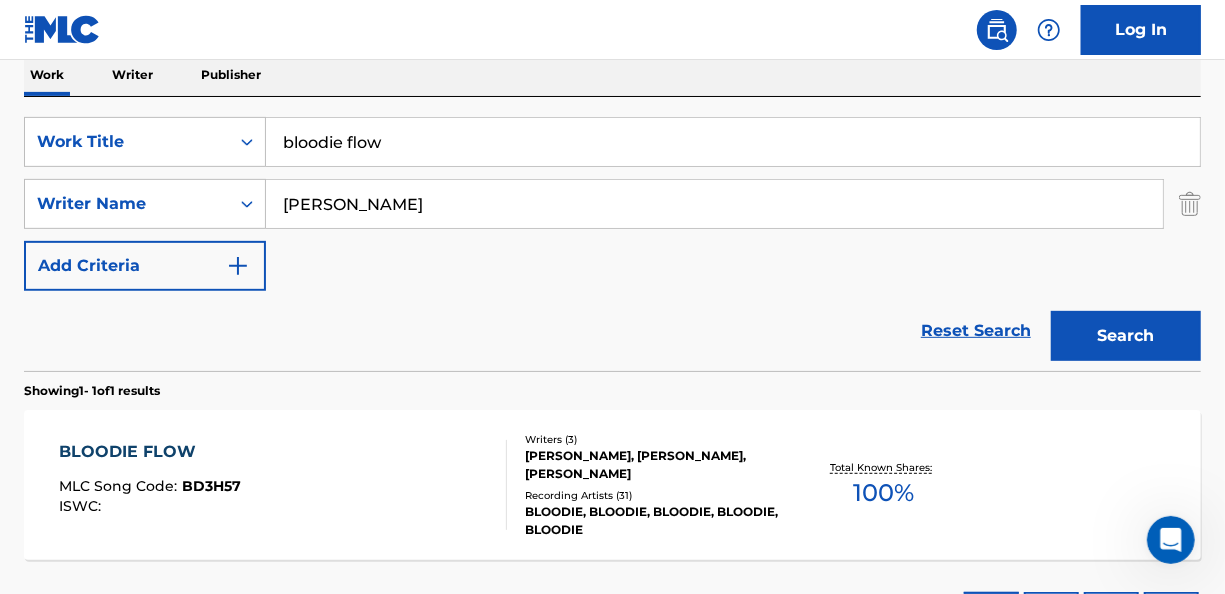 scroll, scrollTop: 493, scrollLeft: 0, axis: vertical 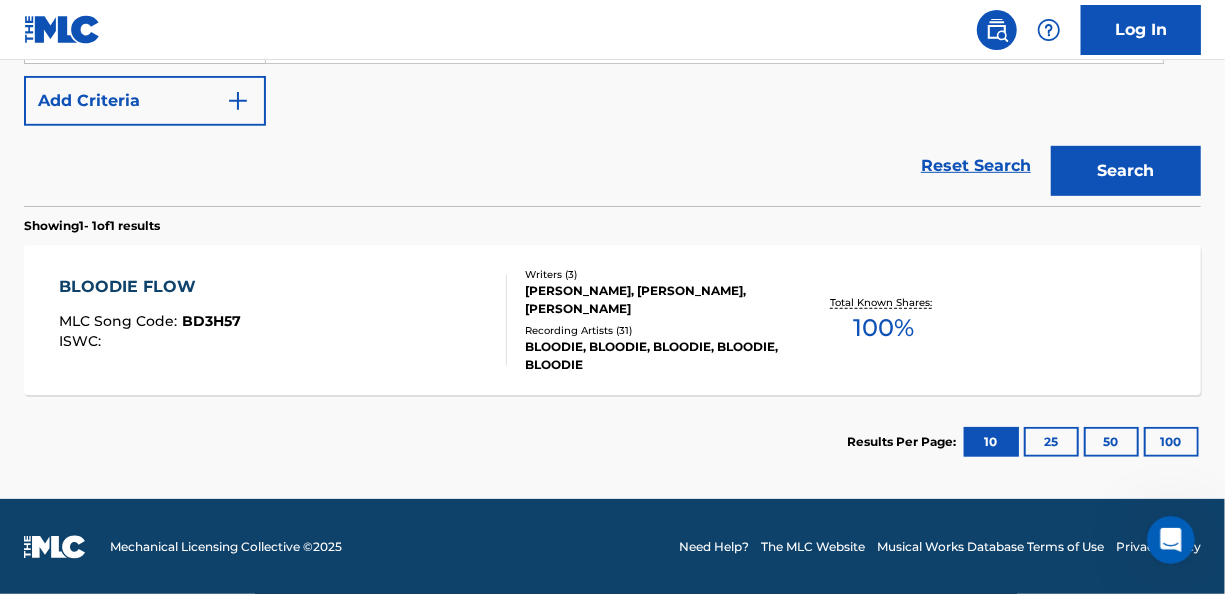 click on "BLOODIE, BLOODIE, BLOODIE, BLOODIE, BLOODIE" at bounding box center (656, 356) 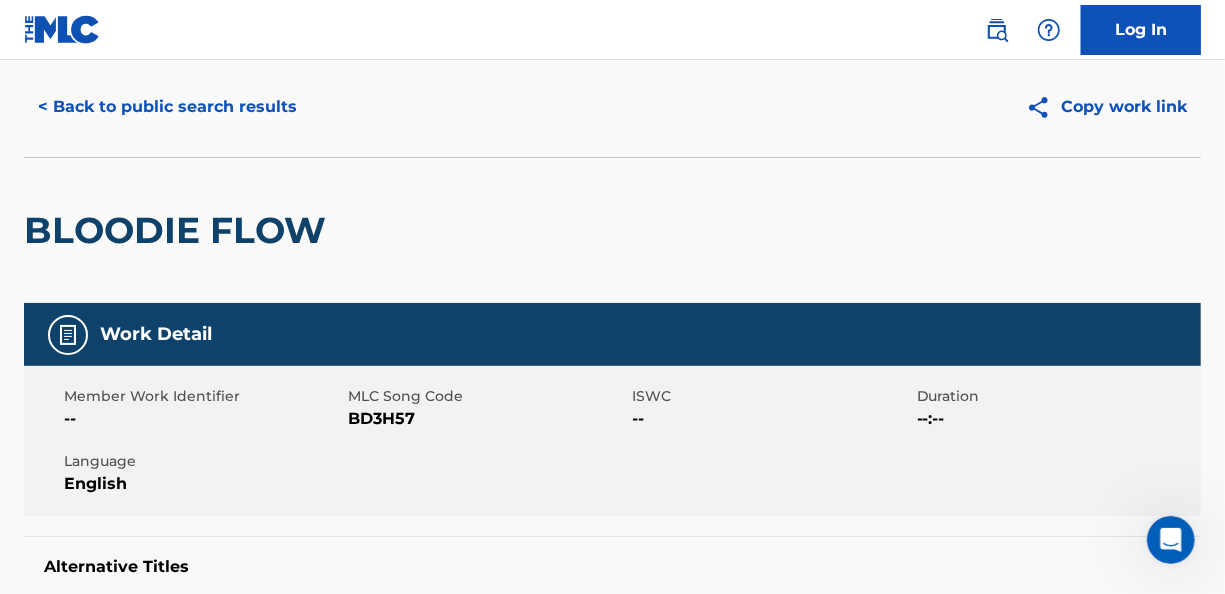 scroll, scrollTop: 0, scrollLeft: 0, axis: both 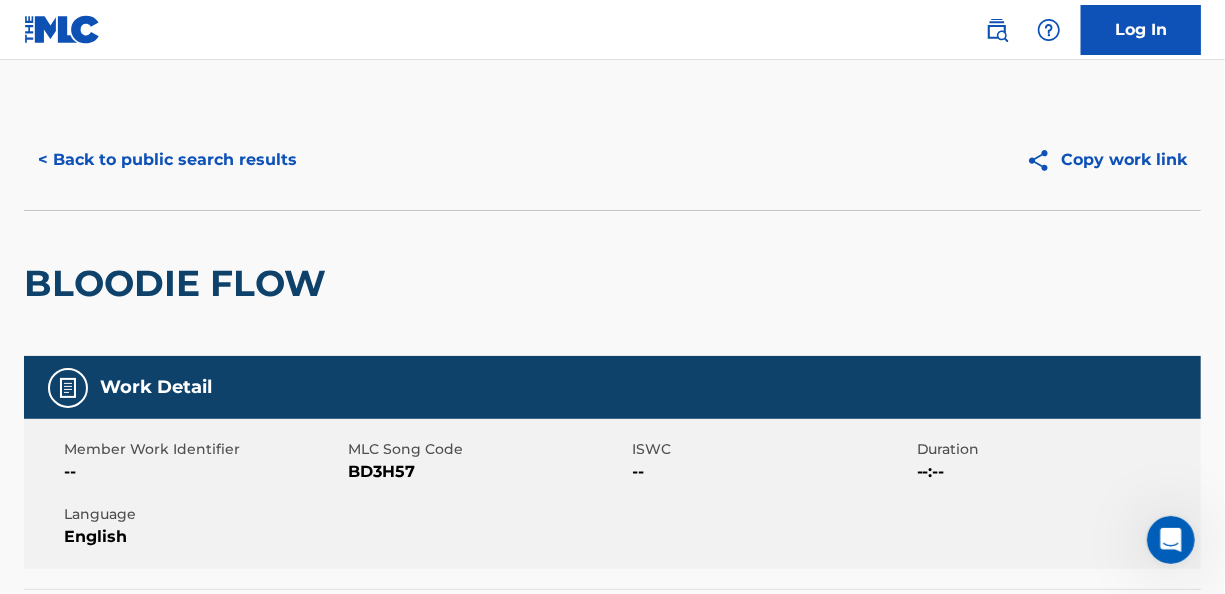 click on "< Back to public search results" at bounding box center (167, 160) 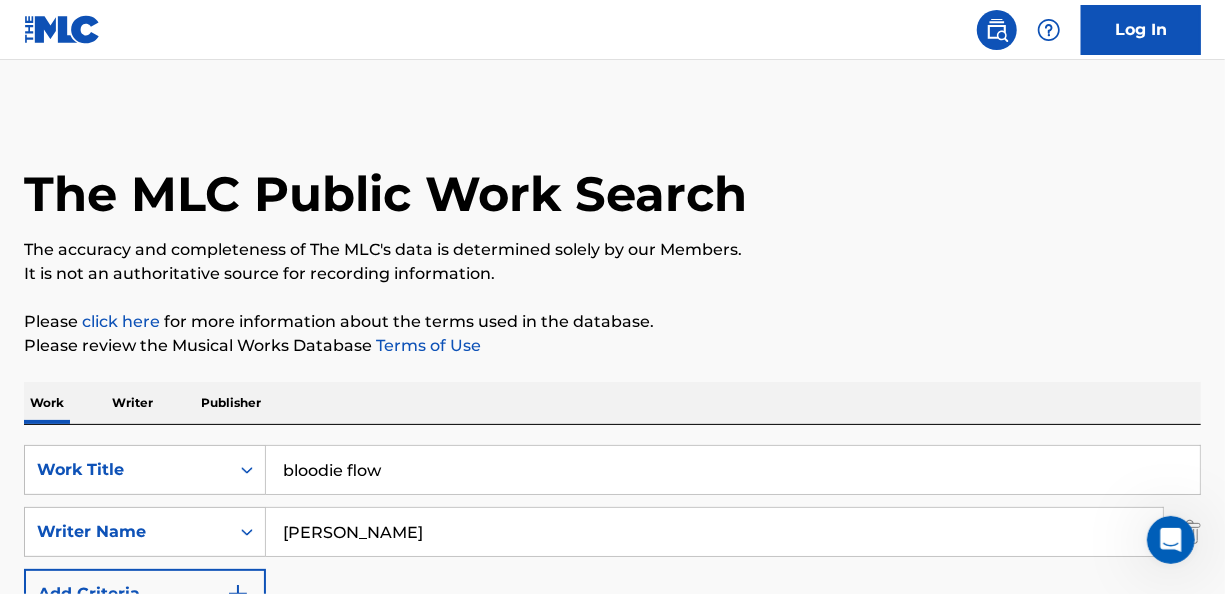 scroll, scrollTop: 379, scrollLeft: 0, axis: vertical 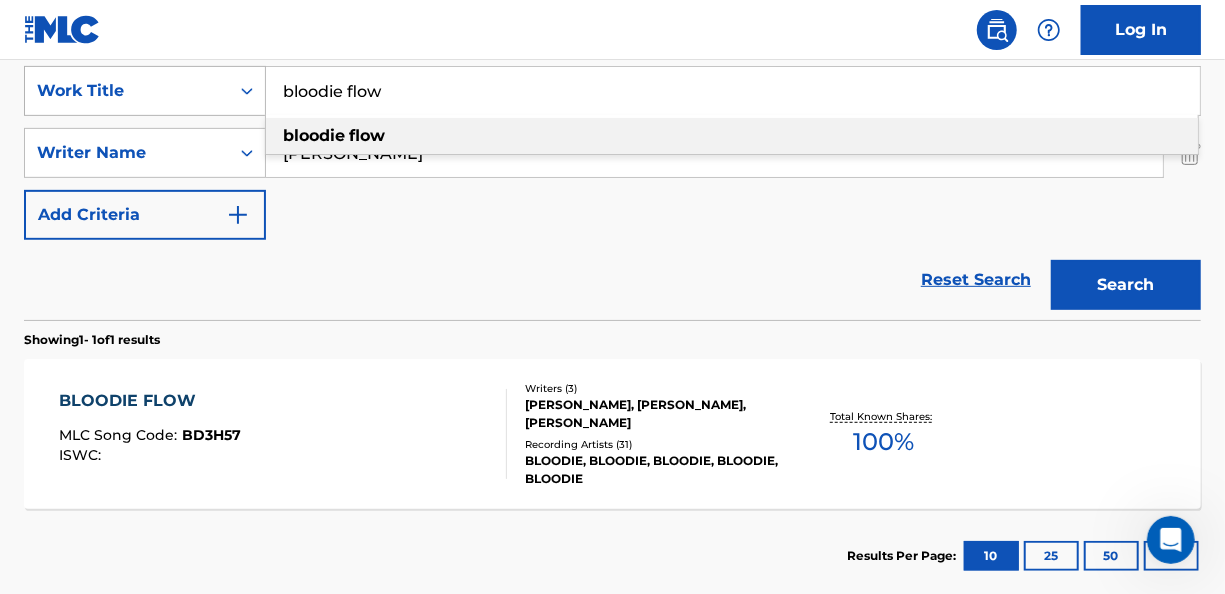 drag, startPoint x: 427, startPoint y: 100, endPoint x: 260, endPoint y: 95, distance: 167.07483 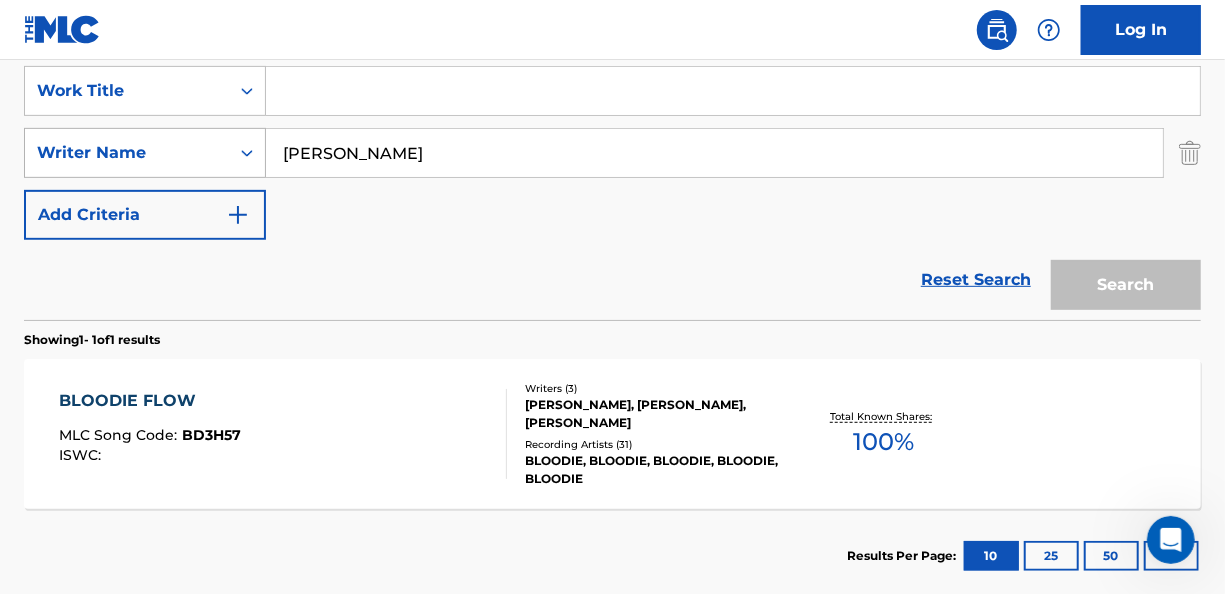 paste on "Shorty (Got Her Eyes on Me) - [PERSON_NAME]" 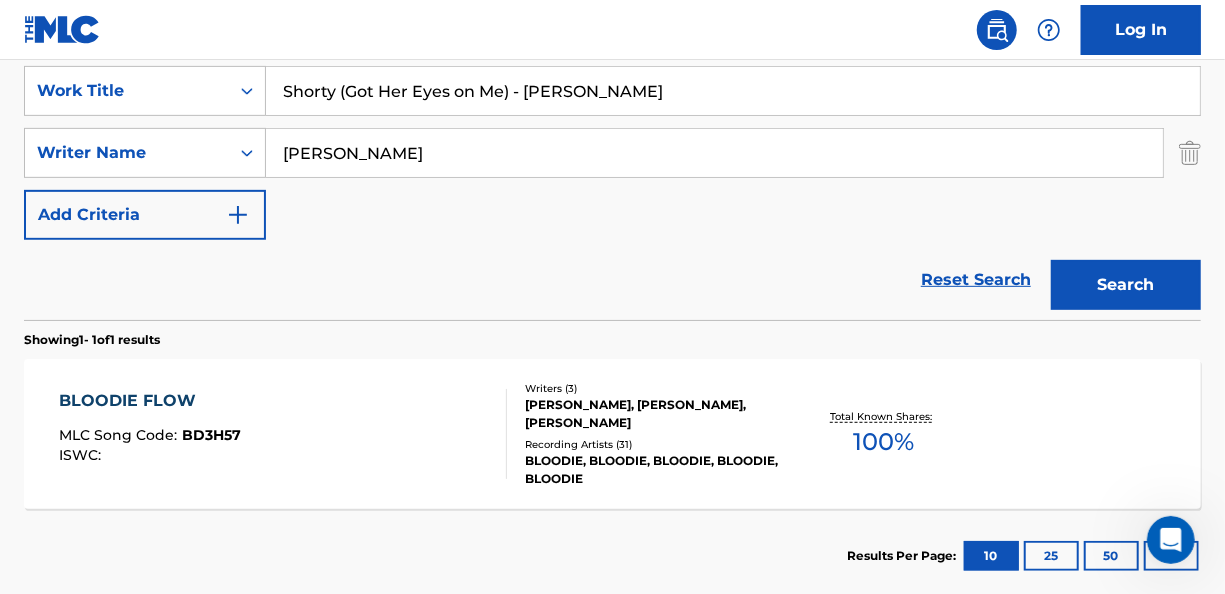 drag, startPoint x: 642, startPoint y: 86, endPoint x: 516, endPoint y: 100, distance: 126.77539 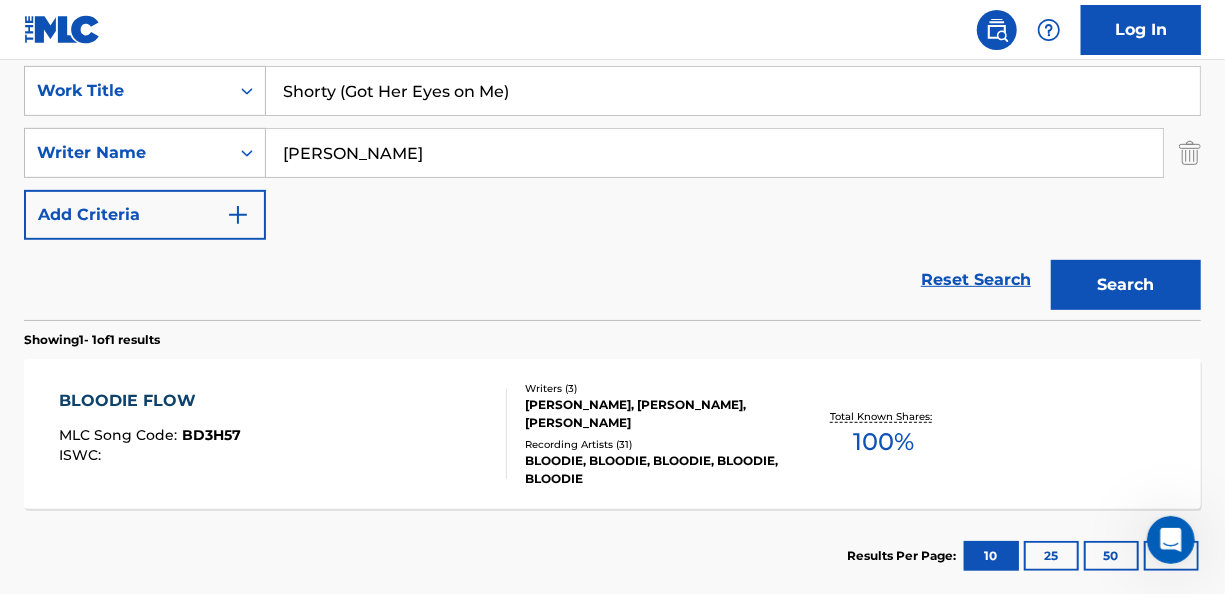type on "Shorty (Got Her Eyes on Me)" 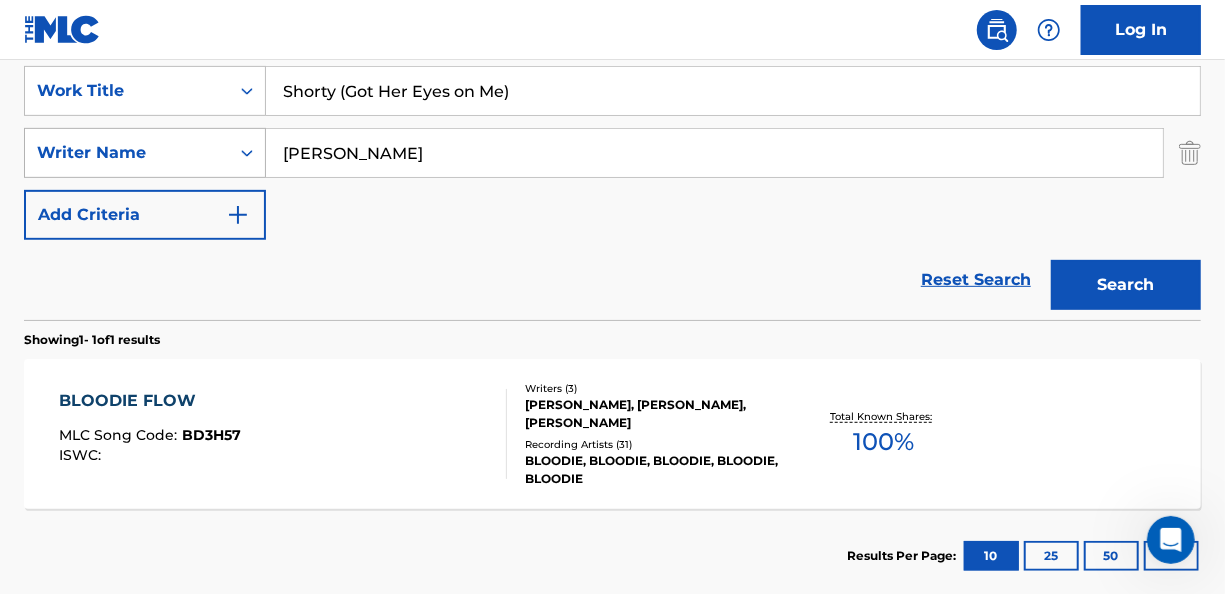 drag, startPoint x: 440, startPoint y: 162, endPoint x: 259, endPoint y: 162, distance: 181 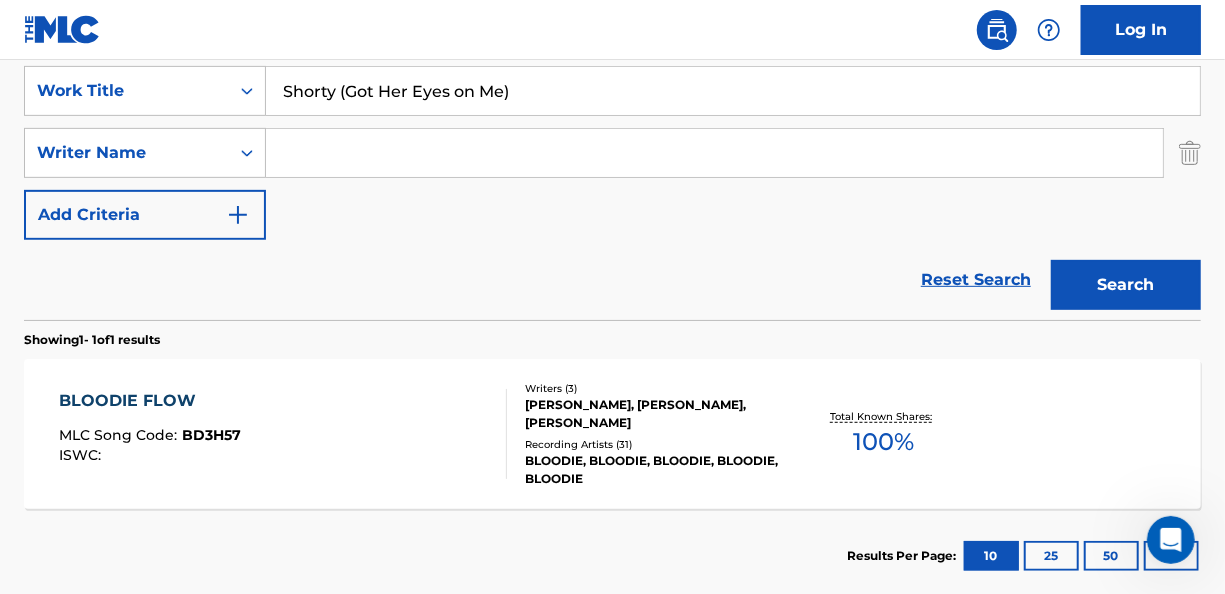 paste on "Shorty (Got Her Eyes on Me) - [PERSON_NAME]" 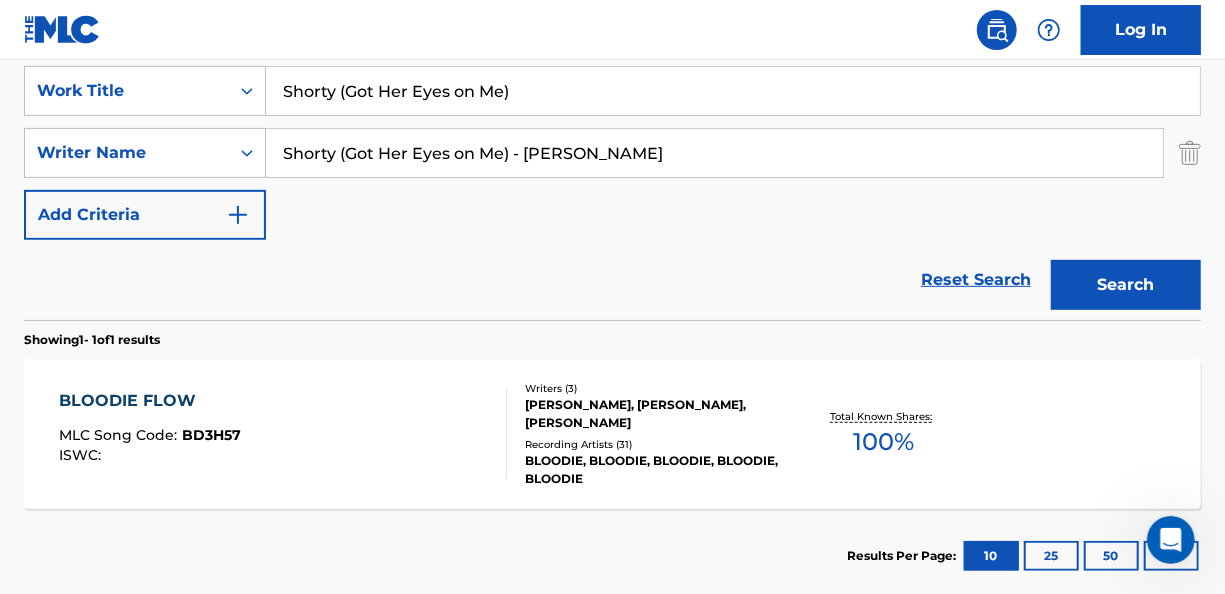 drag, startPoint x: 528, startPoint y: 151, endPoint x: 268, endPoint y: 172, distance: 260.8467 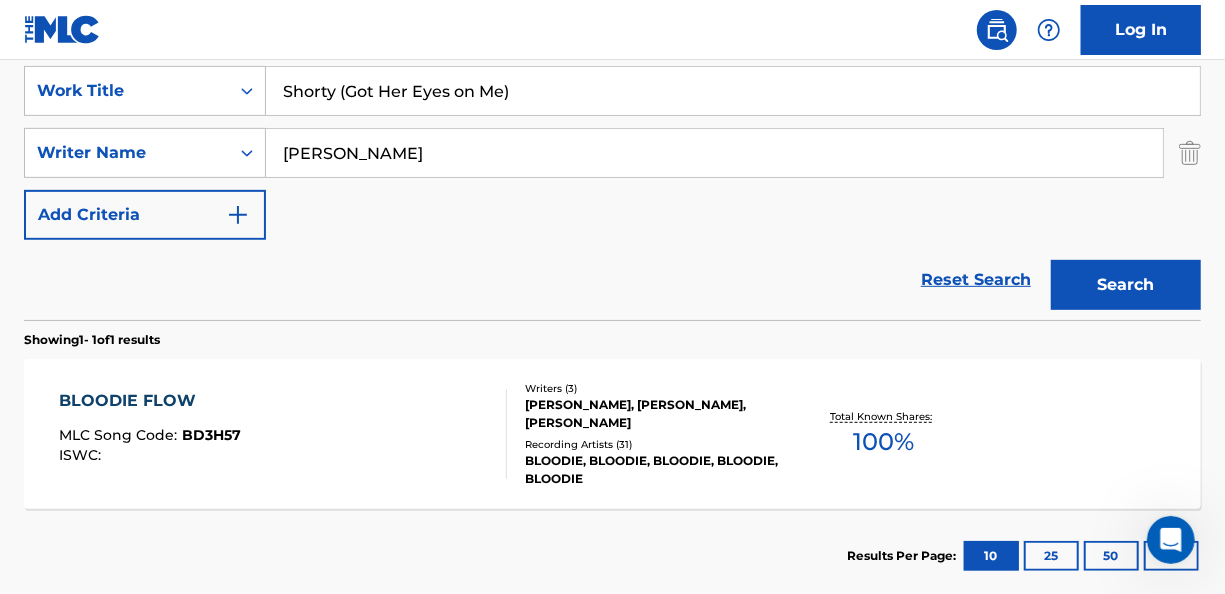 type on "[PERSON_NAME]" 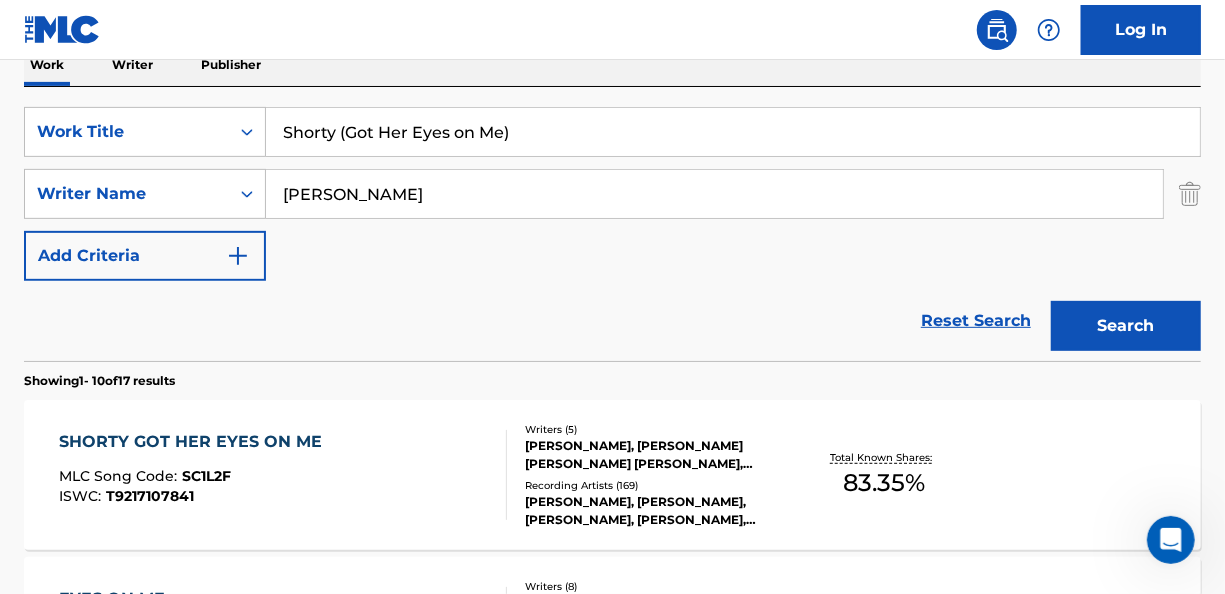 scroll, scrollTop: 379, scrollLeft: 0, axis: vertical 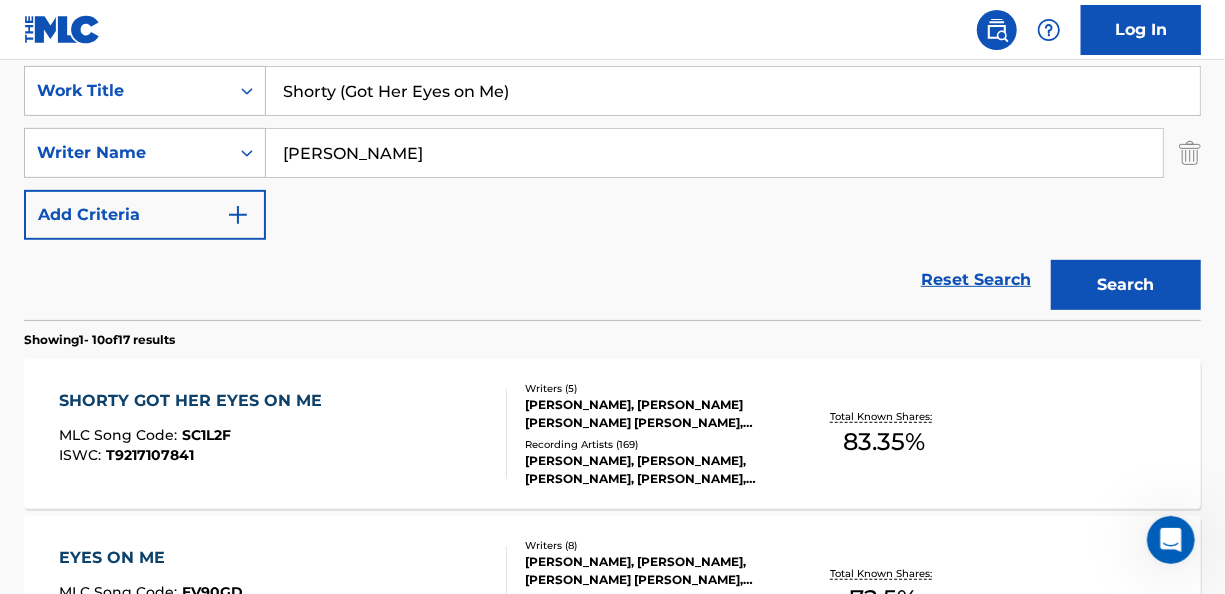 click on "[PERSON_NAME], [PERSON_NAME] [PERSON_NAME] [PERSON_NAME], [PERSON_NAME], [PERSON_NAME] [PERSON_NAME]" at bounding box center [656, 414] 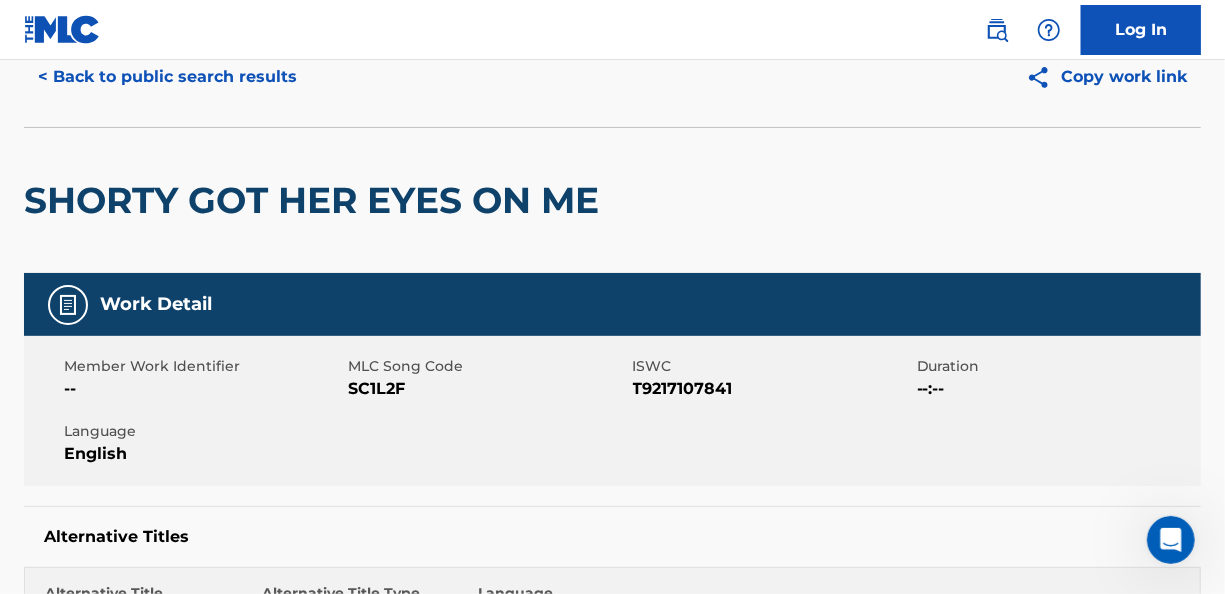 scroll, scrollTop: 0, scrollLeft: 0, axis: both 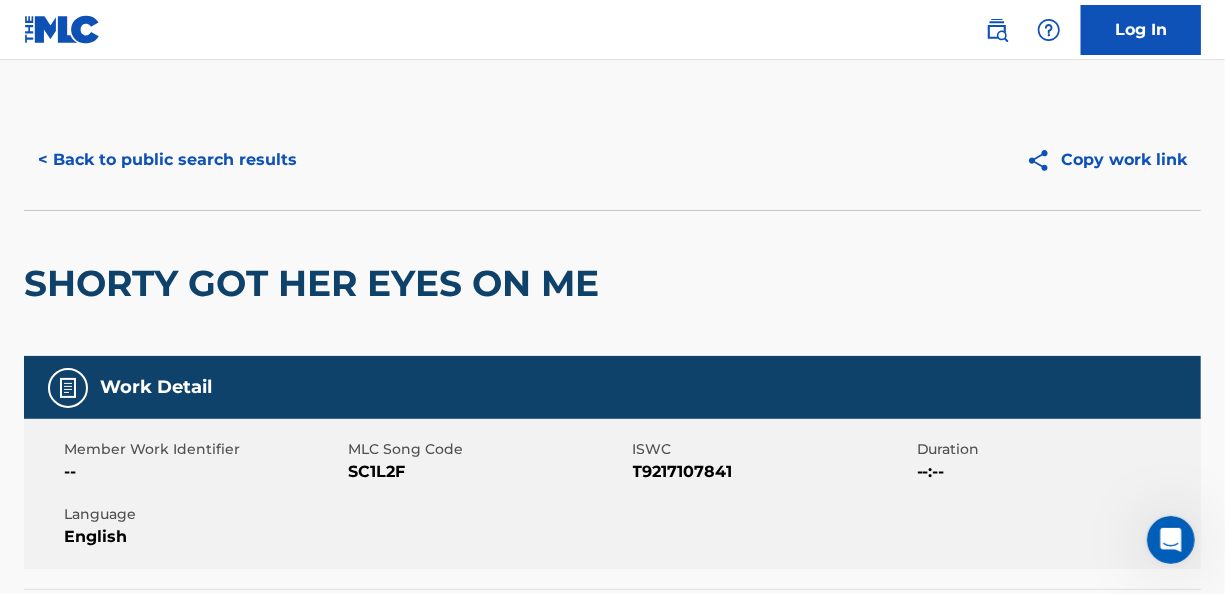 click on "Copy work link" at bounding box center (1106, 160) 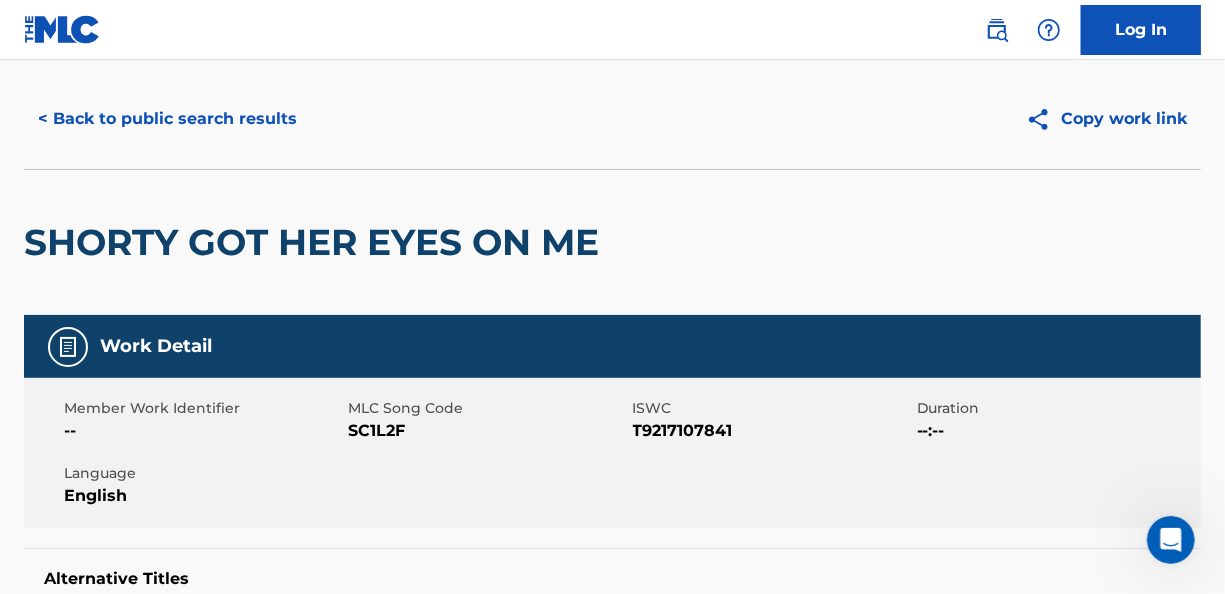 scroll, scrollTop: 0, scrollLeft: 0, axis: both 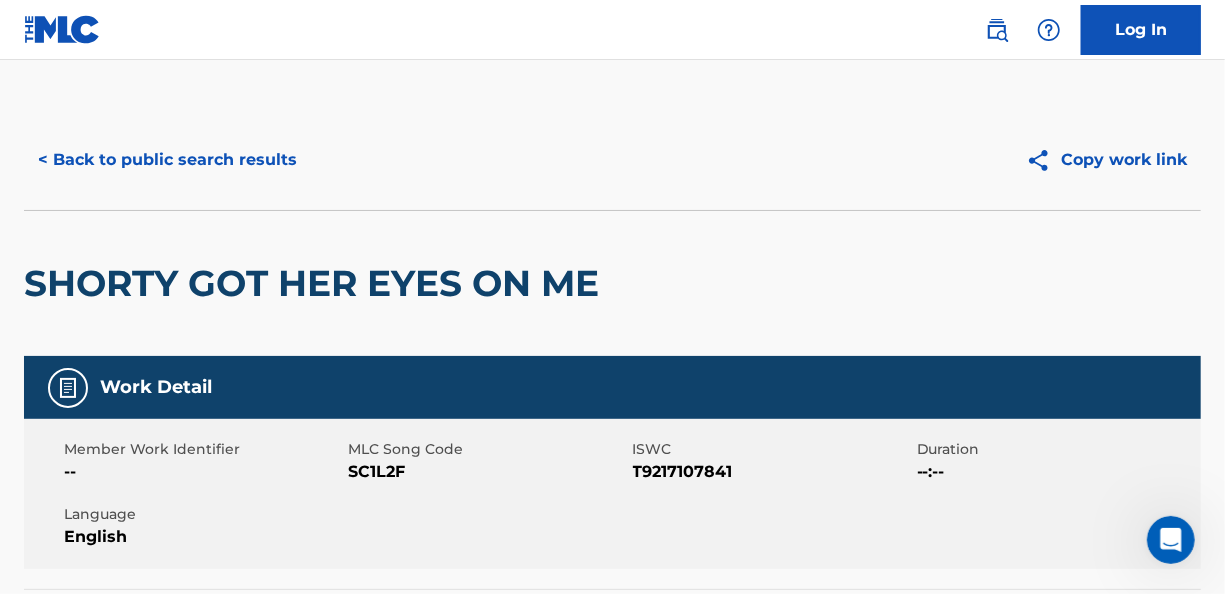 click on "< Back to public search results" at bounding box center (167, 160) 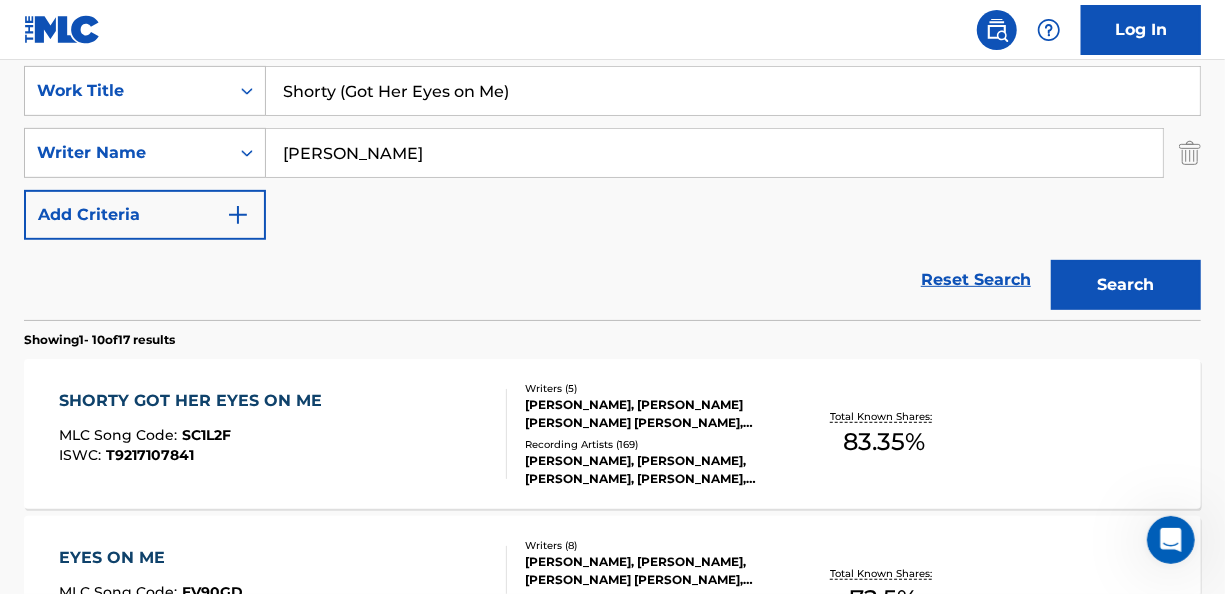 scroll, scrollTop: 279, scrollLeft: 0, axis: vertical 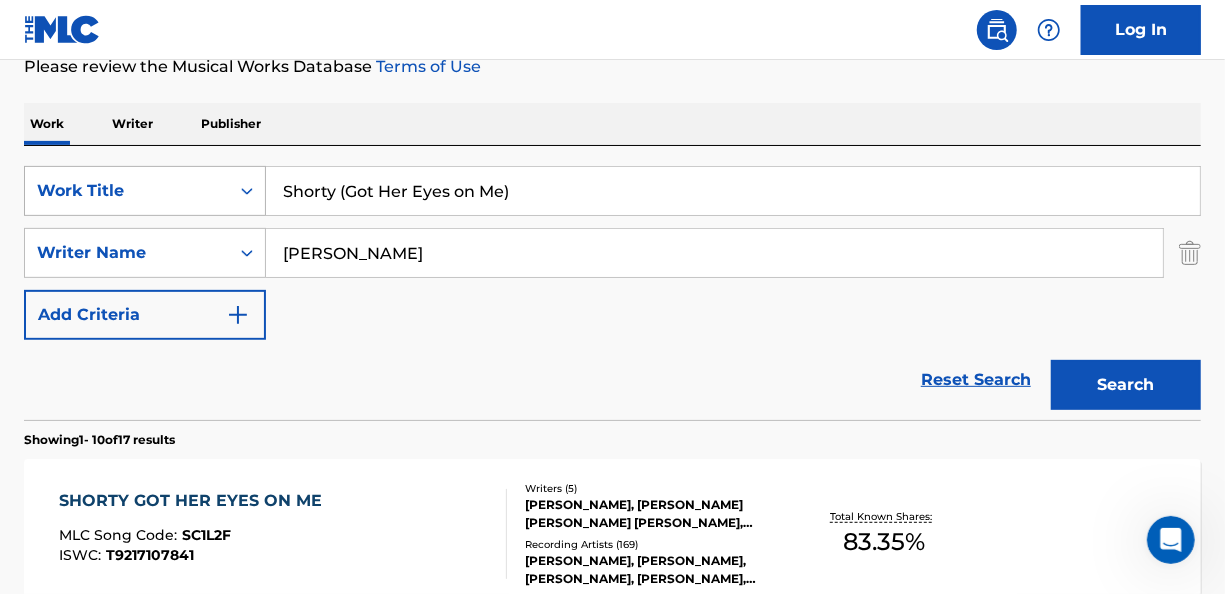 drag, startPoint x: 543, startPoint y: 182, endPoint x: 79, endPoint y: 197, distance: 464.2424 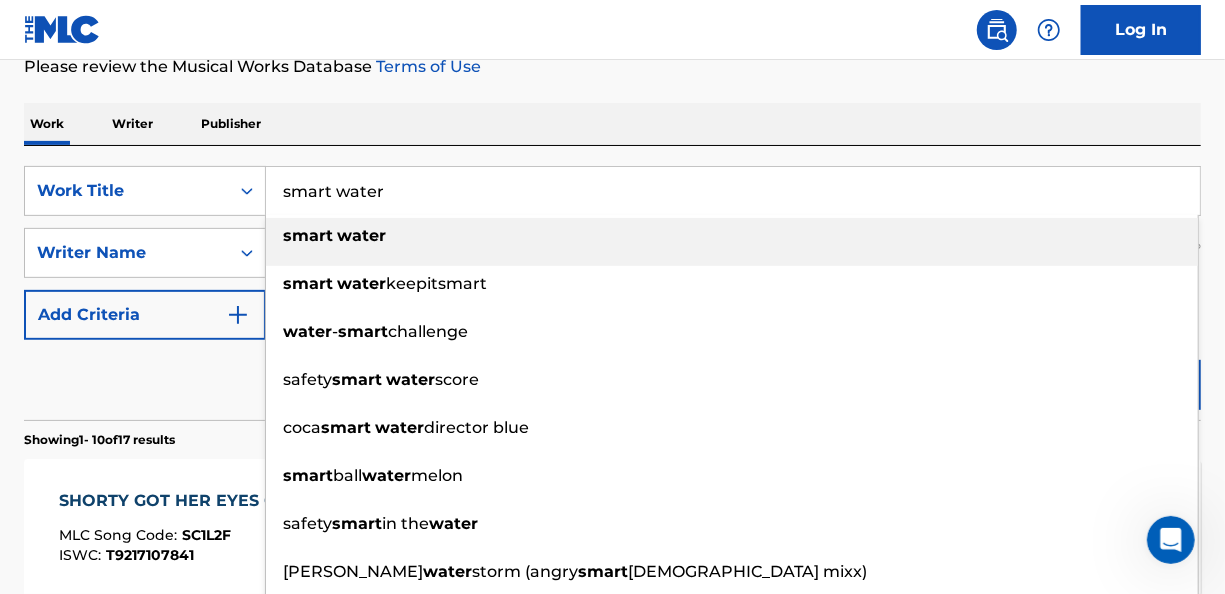 type on "smart water" 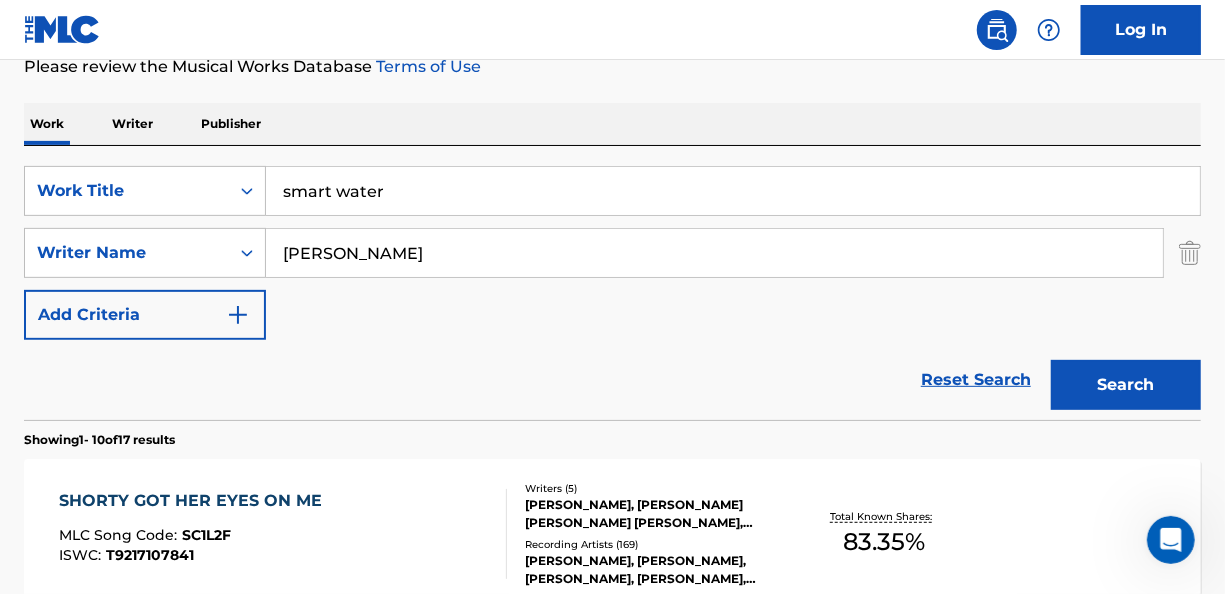 drag, startPoint x: 402, startPoint y: 248, endPoint x: 176, endPoint y: 282, distance: 228.54321 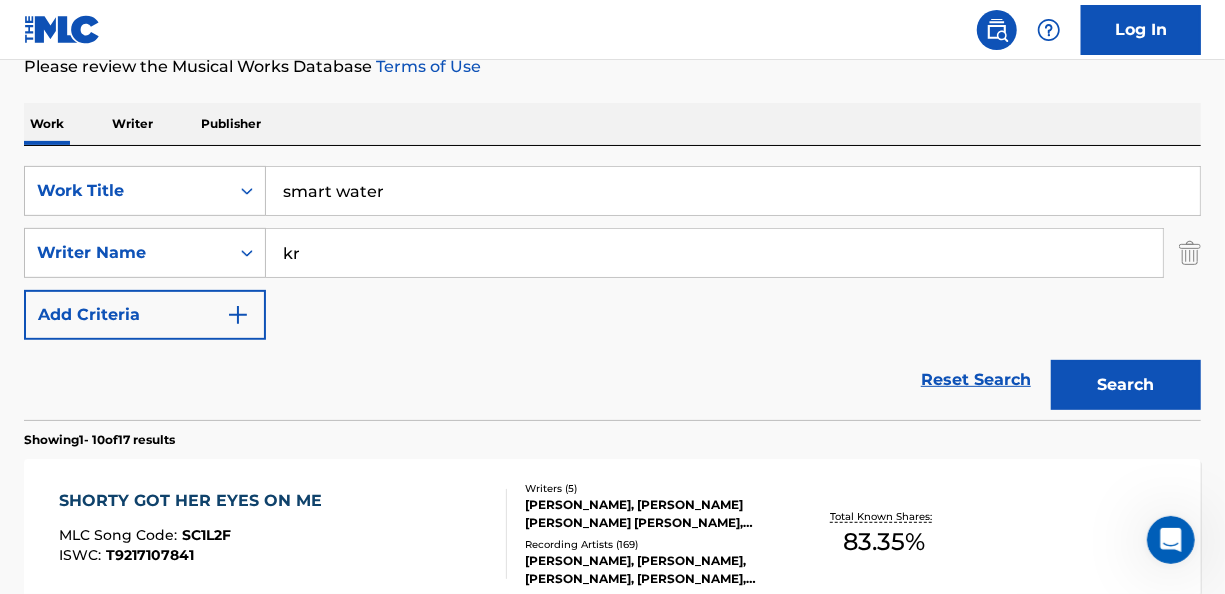 type on "[PERSON_NAME]" 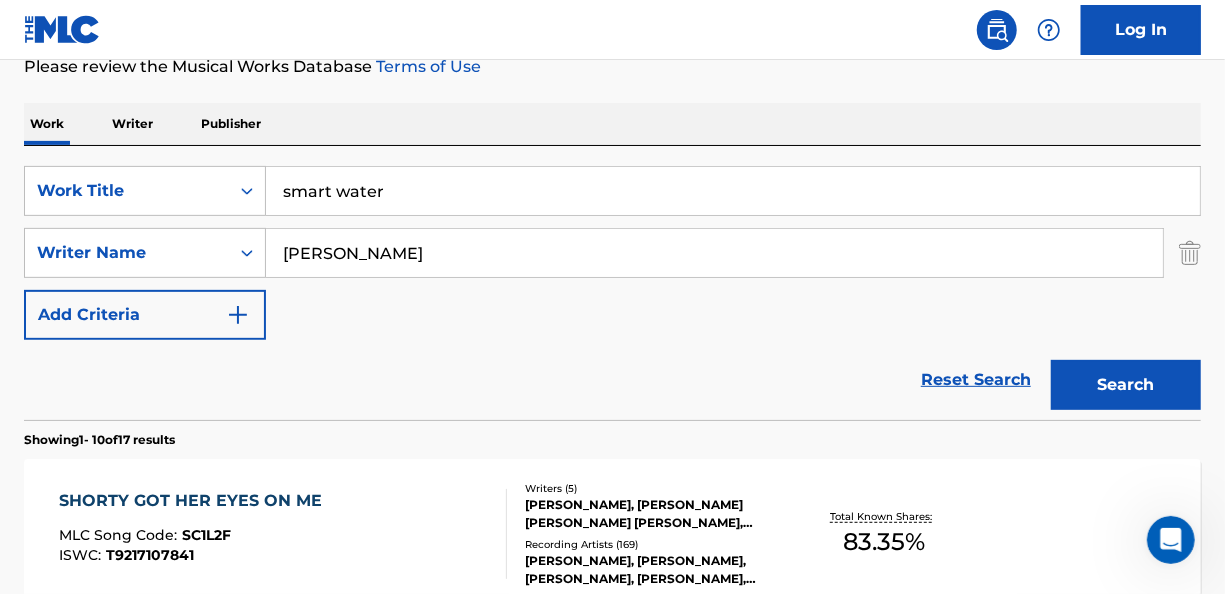 click on "Search" at bounding box center (1126, 385) 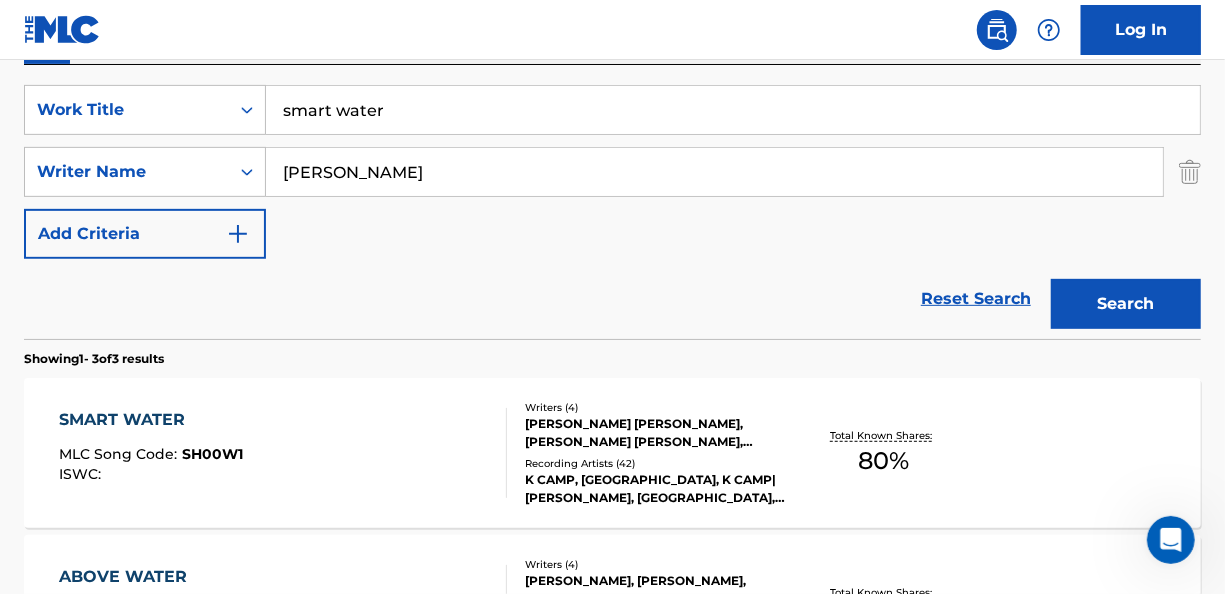scroll, scrollTop: 379, scrollLeft: 0, axis: vertical 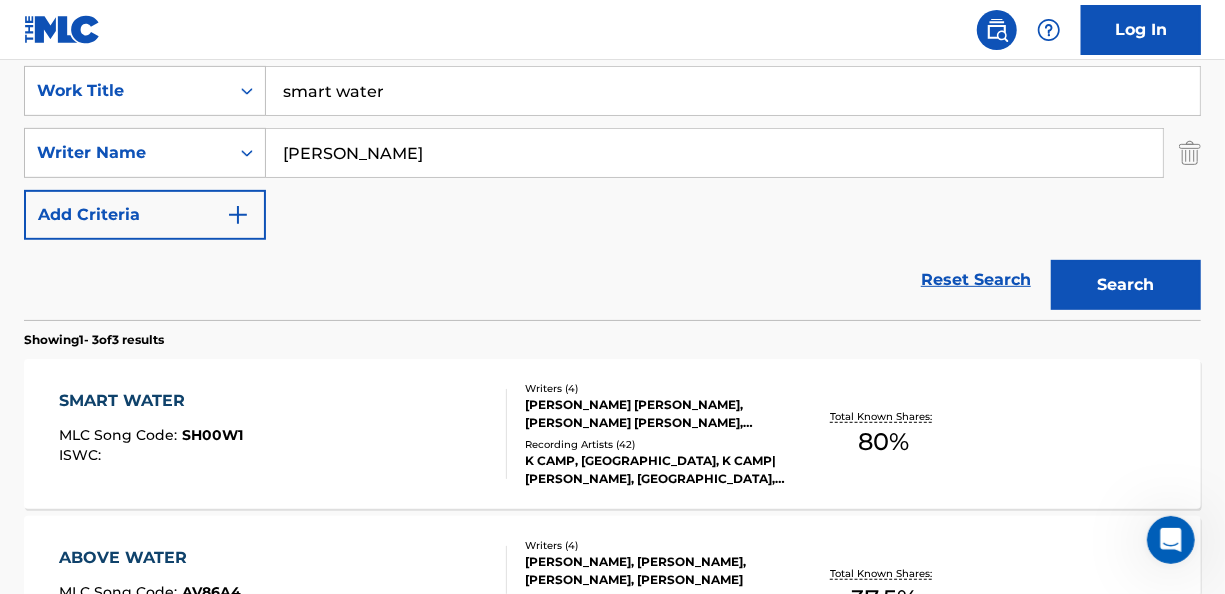 click on "[PERSON_NAME] [PERSON_NAME], [PERSON_NAME] [PERSON_NAME], [PERSON_NAME], [PERSON_NAME]" at bounding box center (656, 414) 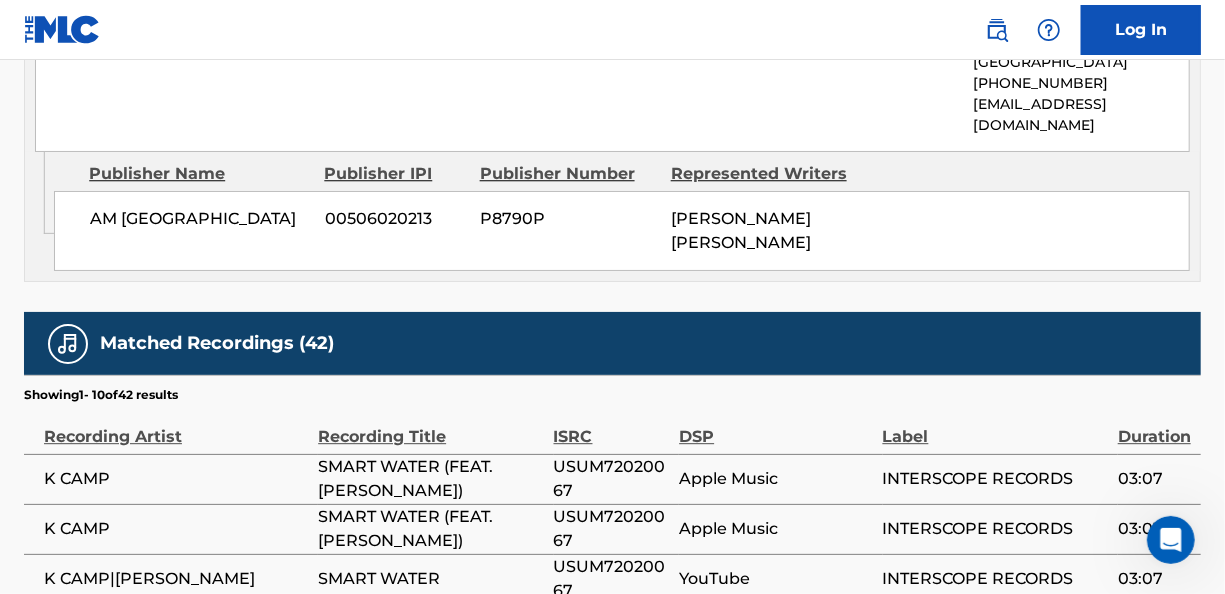 scroll, scrollTop: 2600, scrollLeft: 0, axis: vertical 